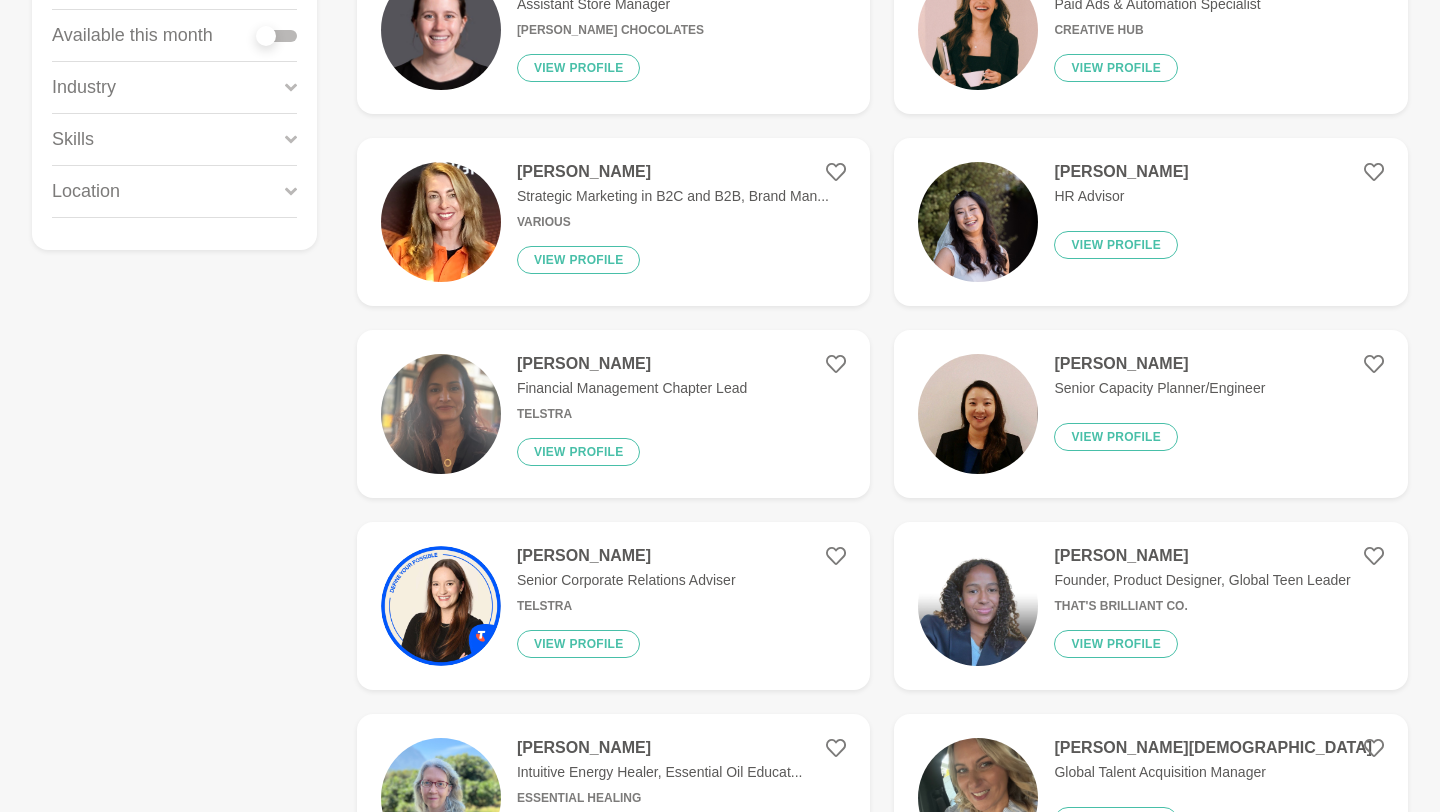 scroll, scrollTop: 0, scrollLeft: 0, axis: both 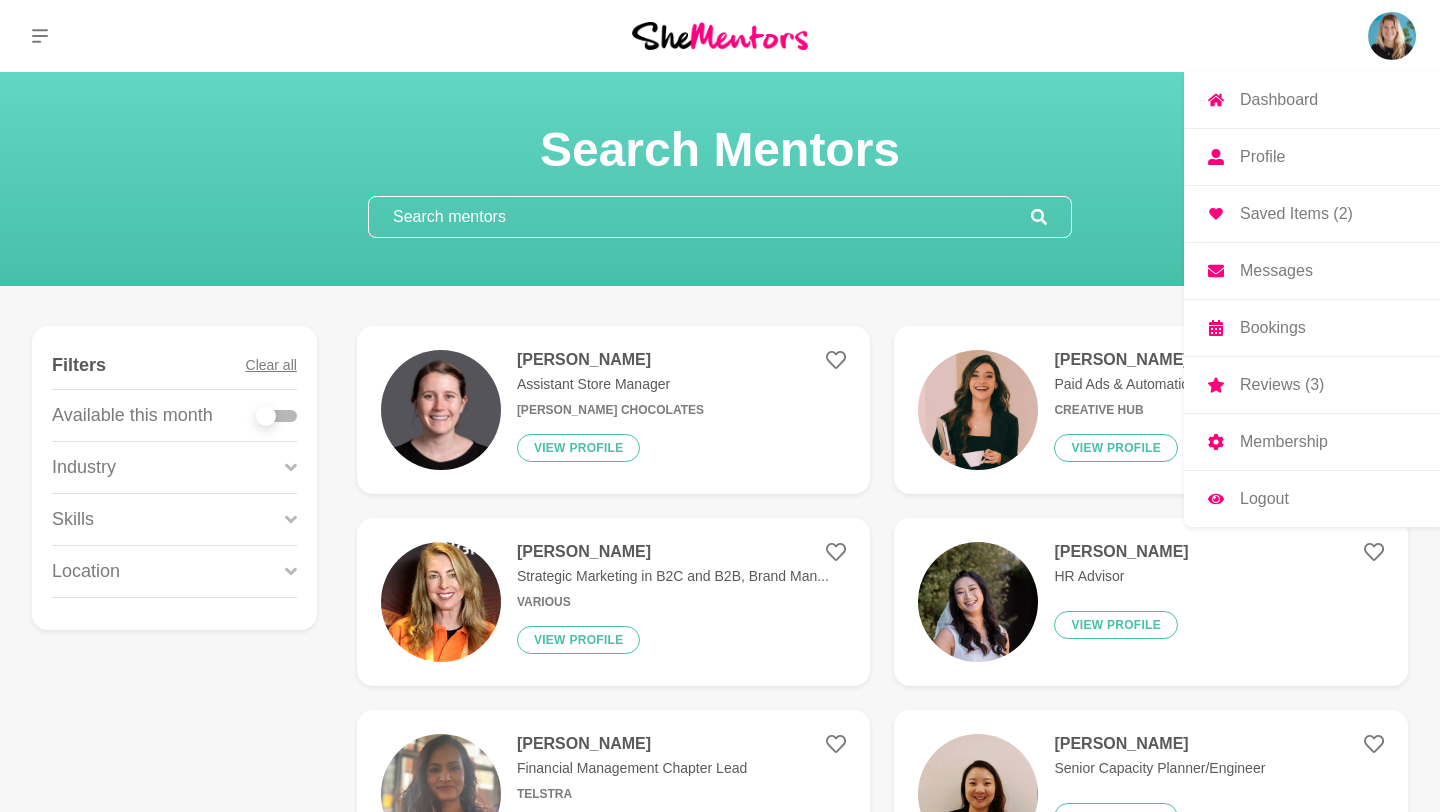 click on "Bookings" at bounding box center [1273, 328] 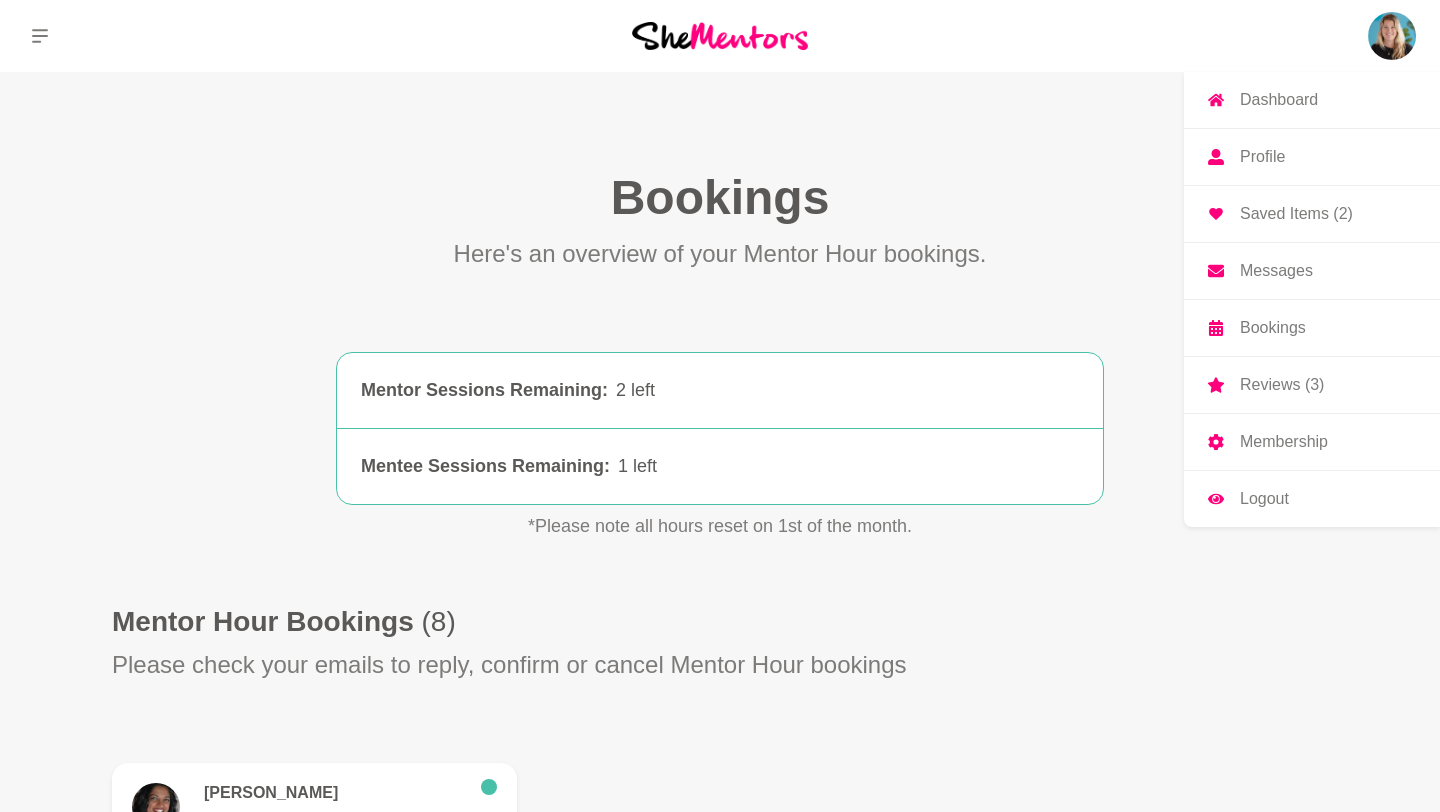 click at bounding box center (1392, 36) 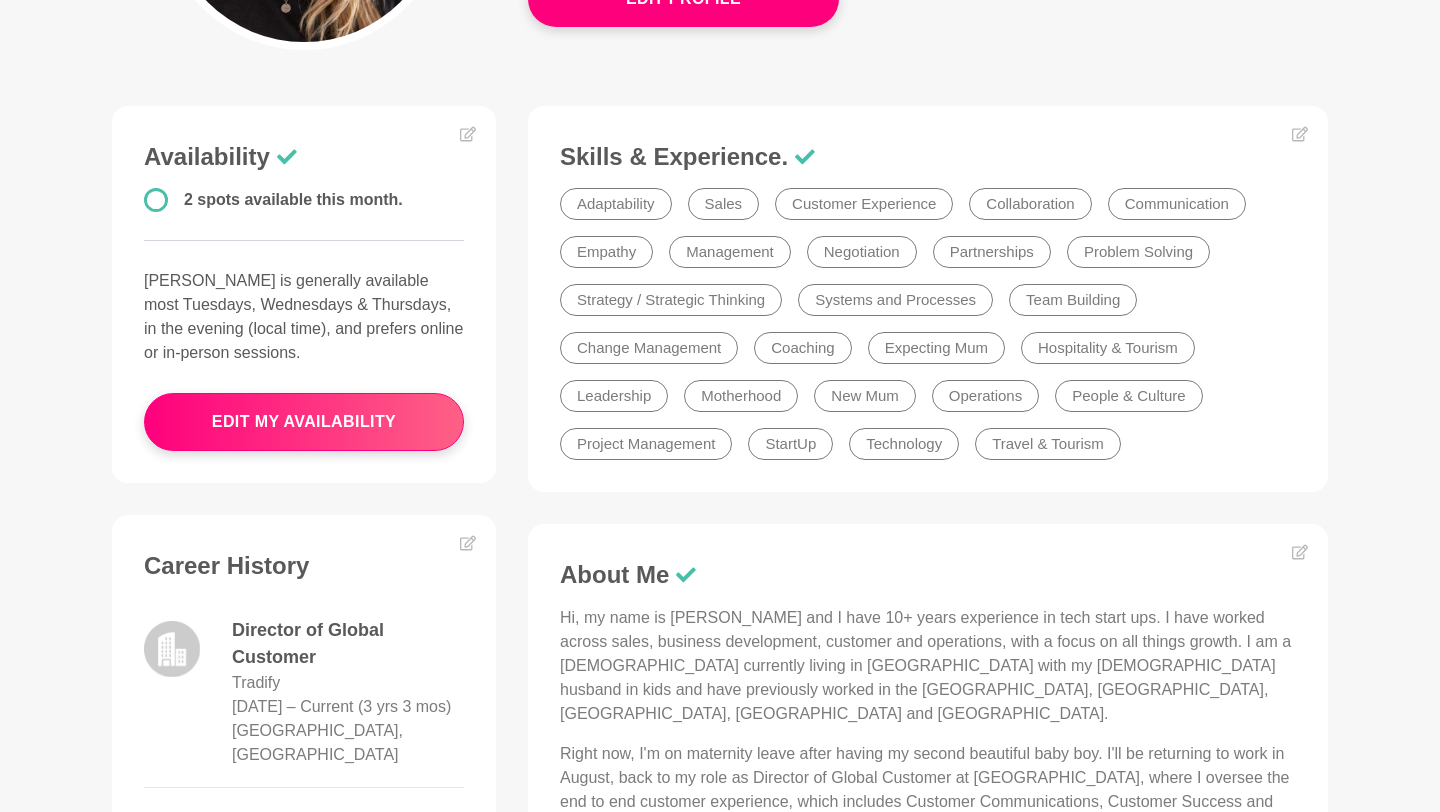scroll, scrollTop: 0, scrollLeft: 0, axis: both 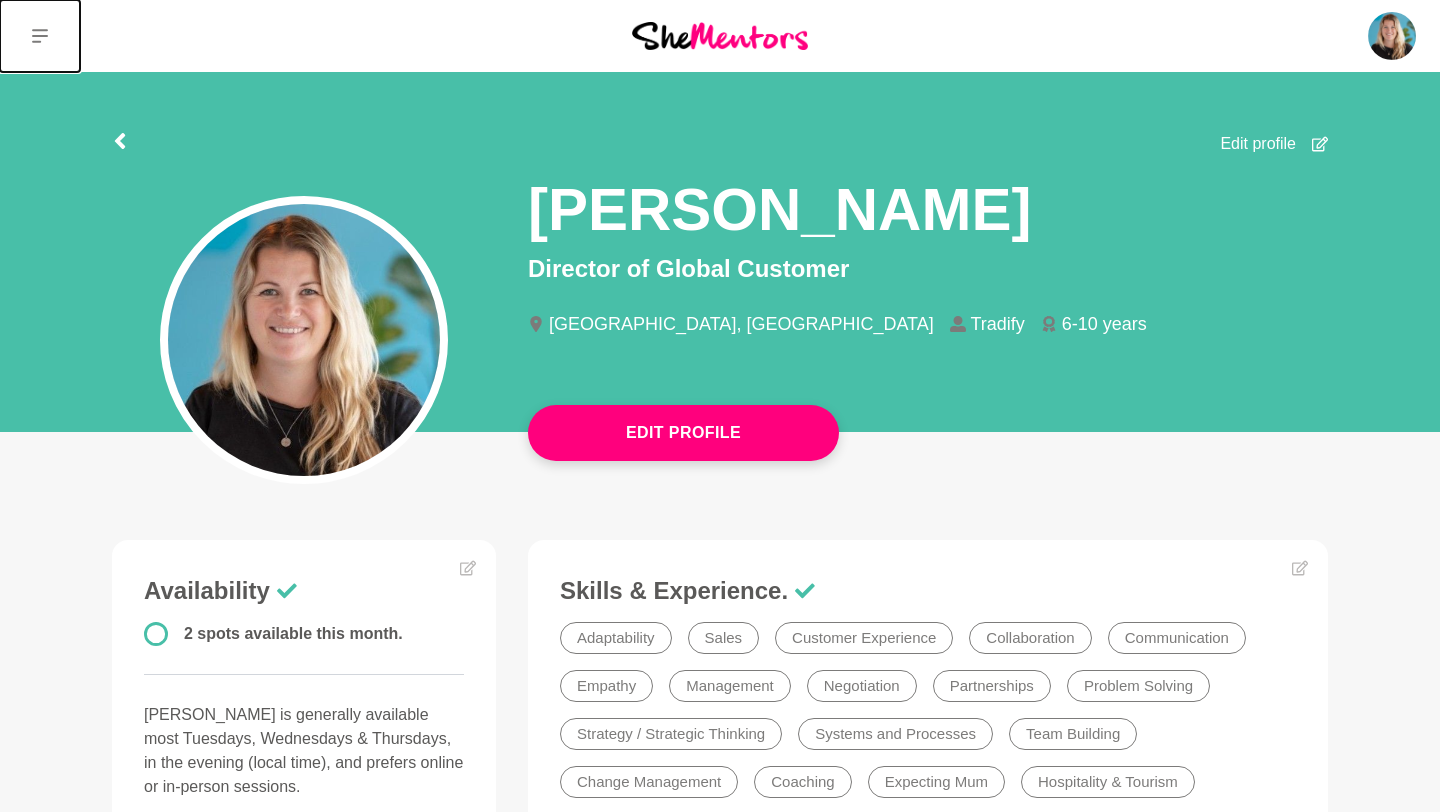 click 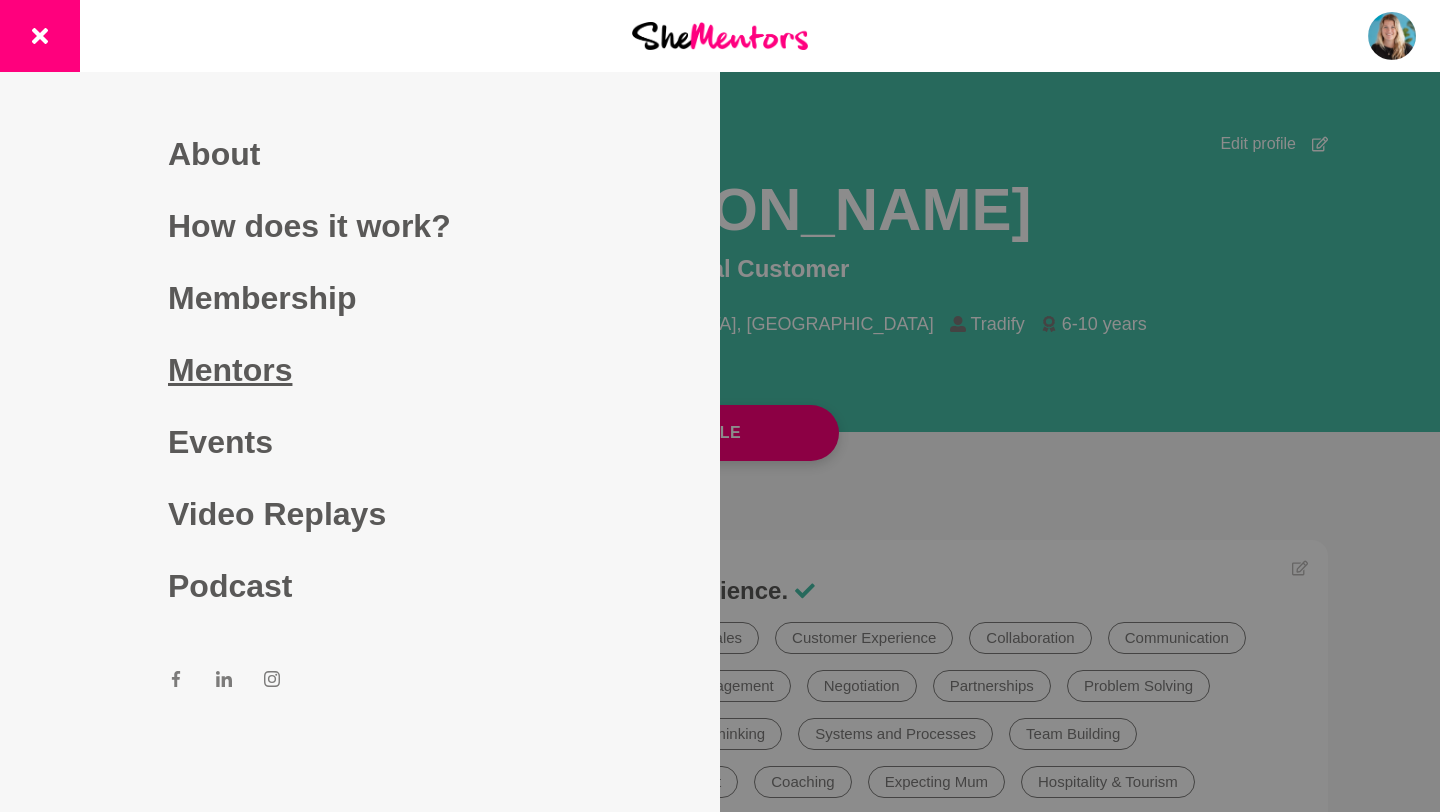 click on "Mentors" at bounding box center [360, 370] 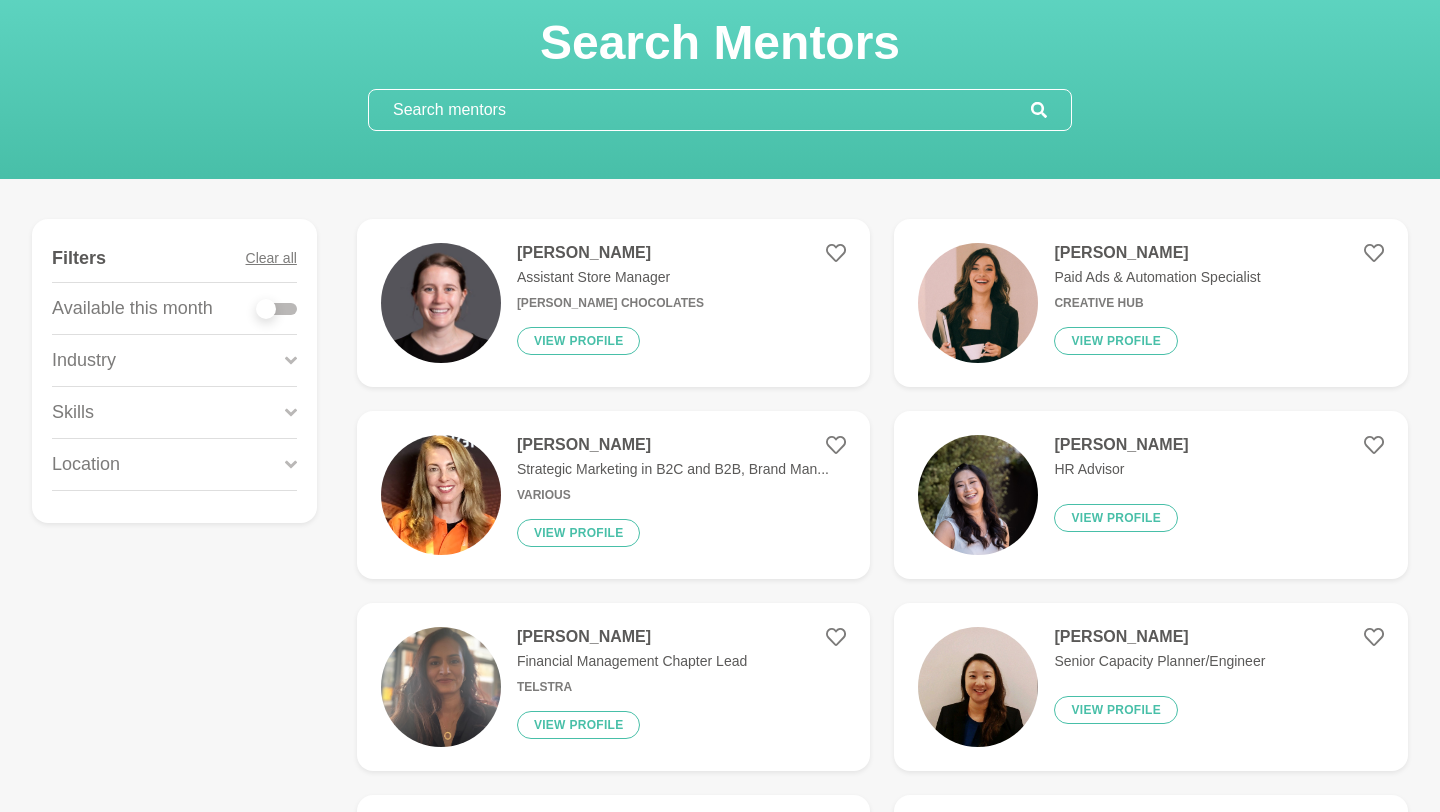 scroll, scrollTop: 175, scrollLeft: 0, axis: vertical 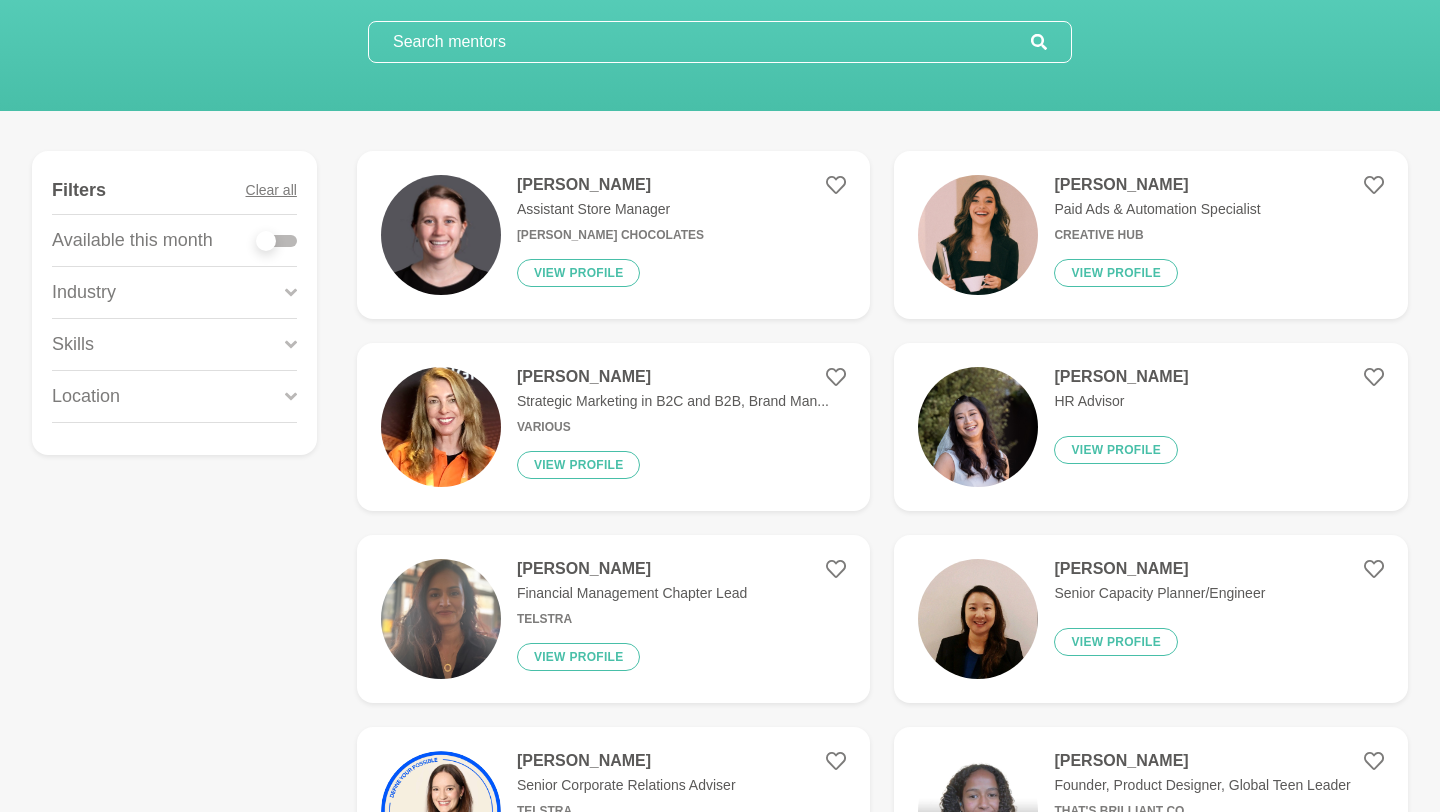 click 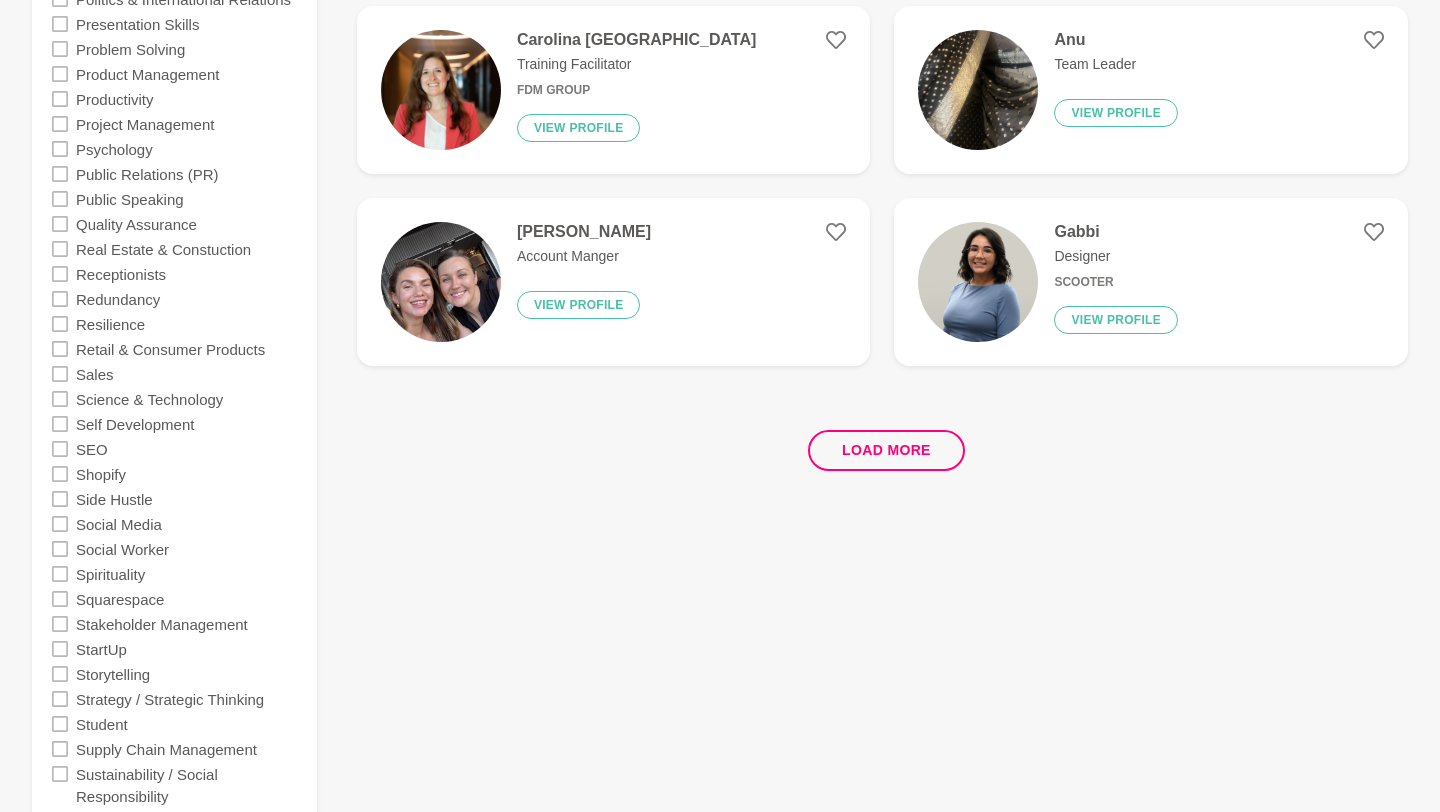 scroll, scrollTop: 3780, scrollLeft: 0, axis: vertical 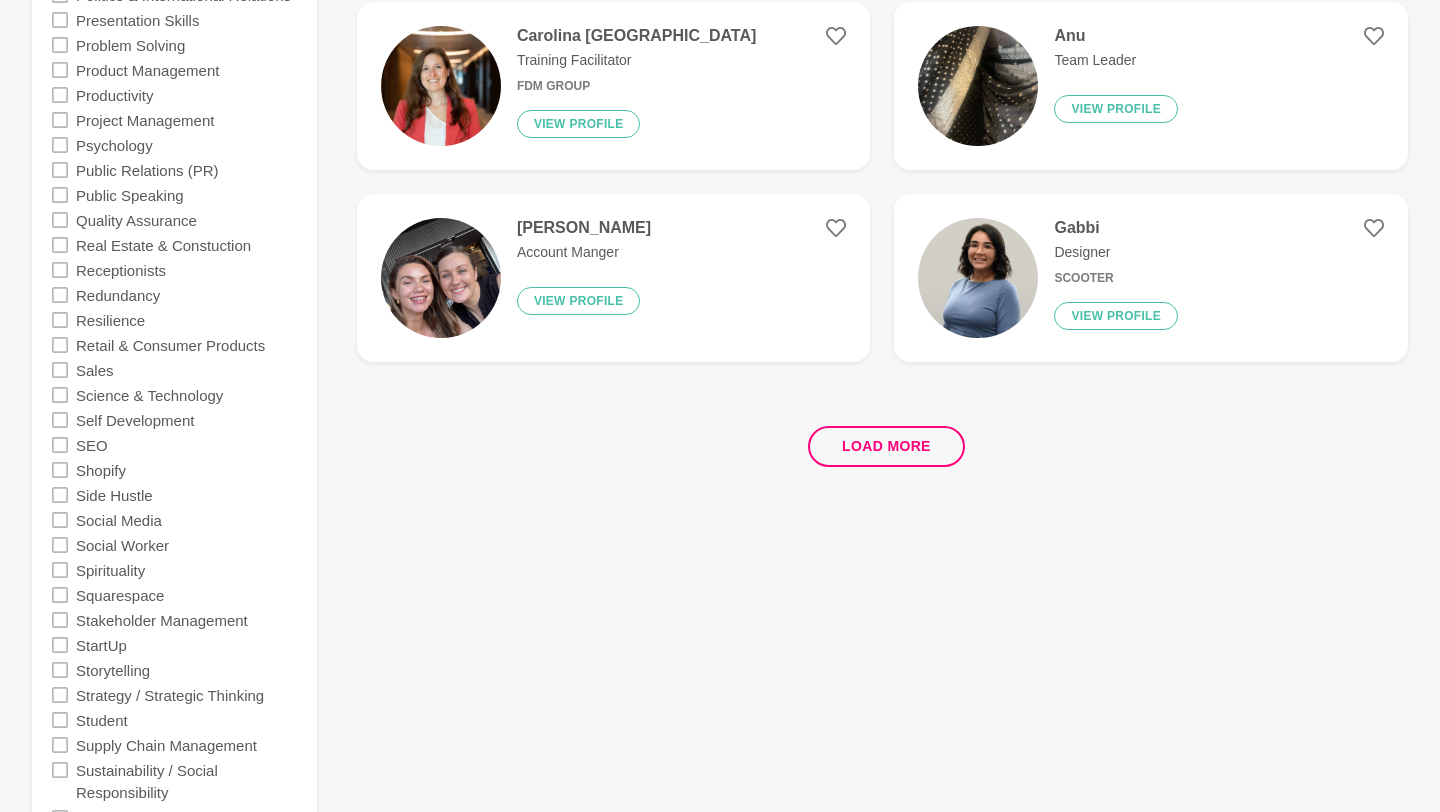 click 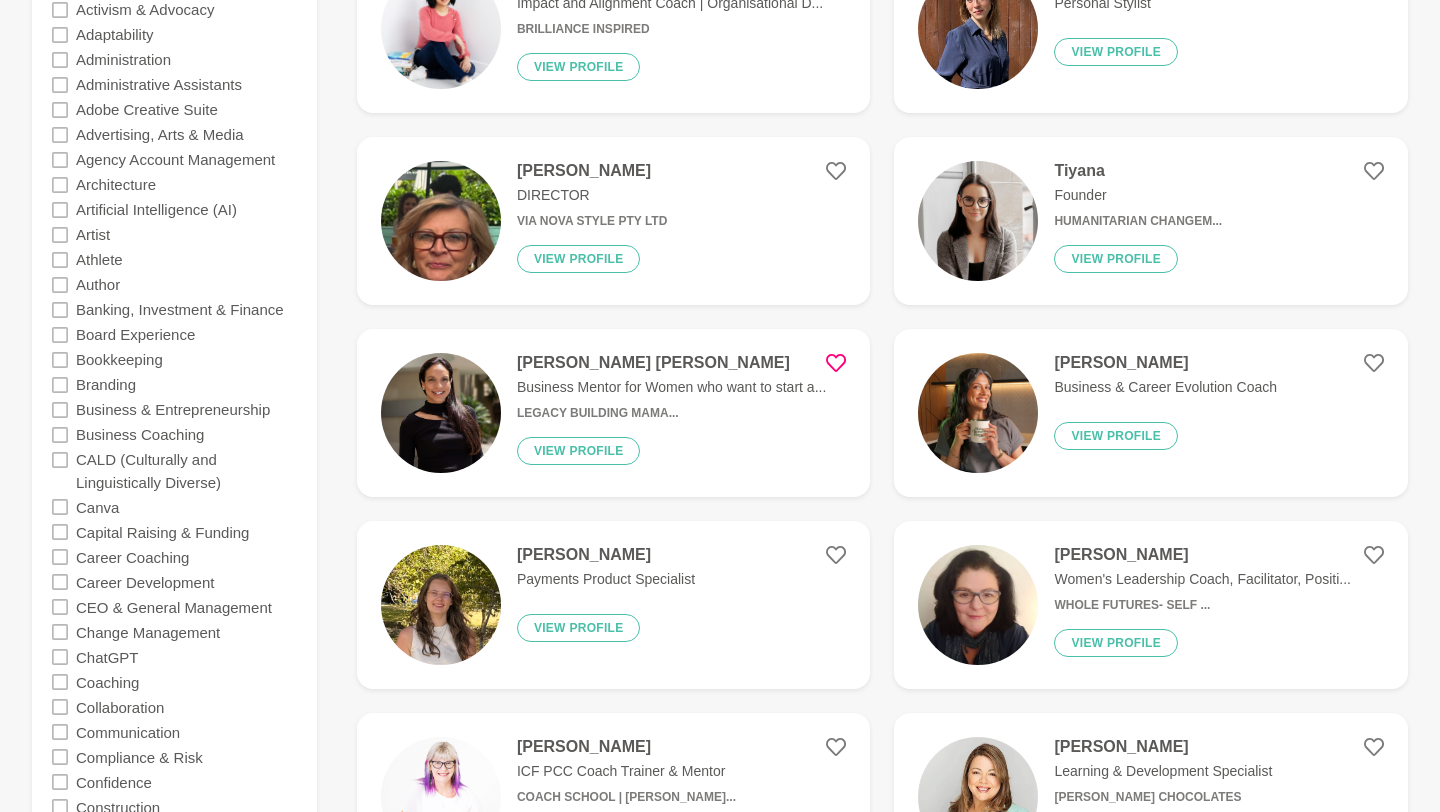 scroll, scrollTop: 577, scrollLeft: 0, axis: vertical 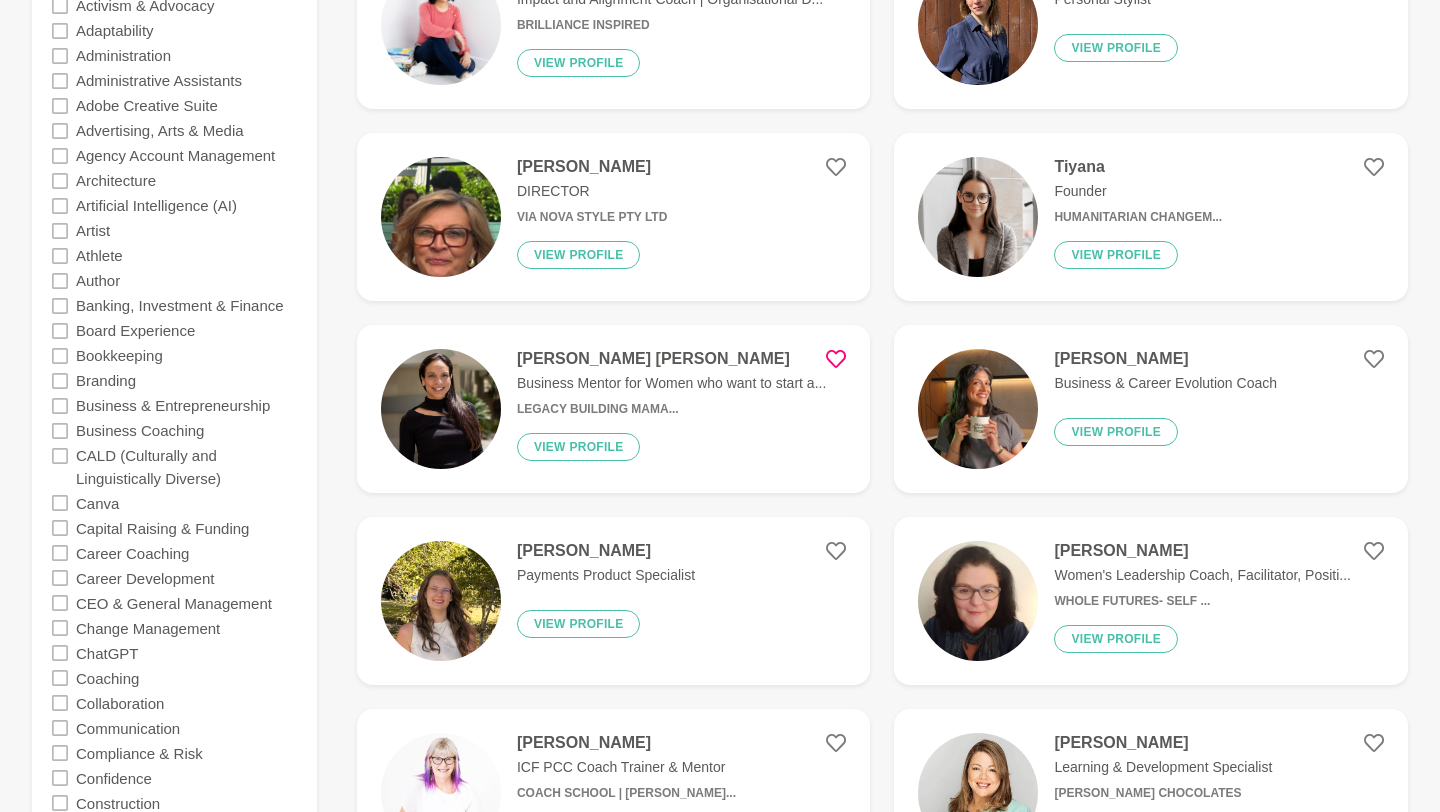 click on "[PERSON_NAME]" at bounding box center (1165, 359) 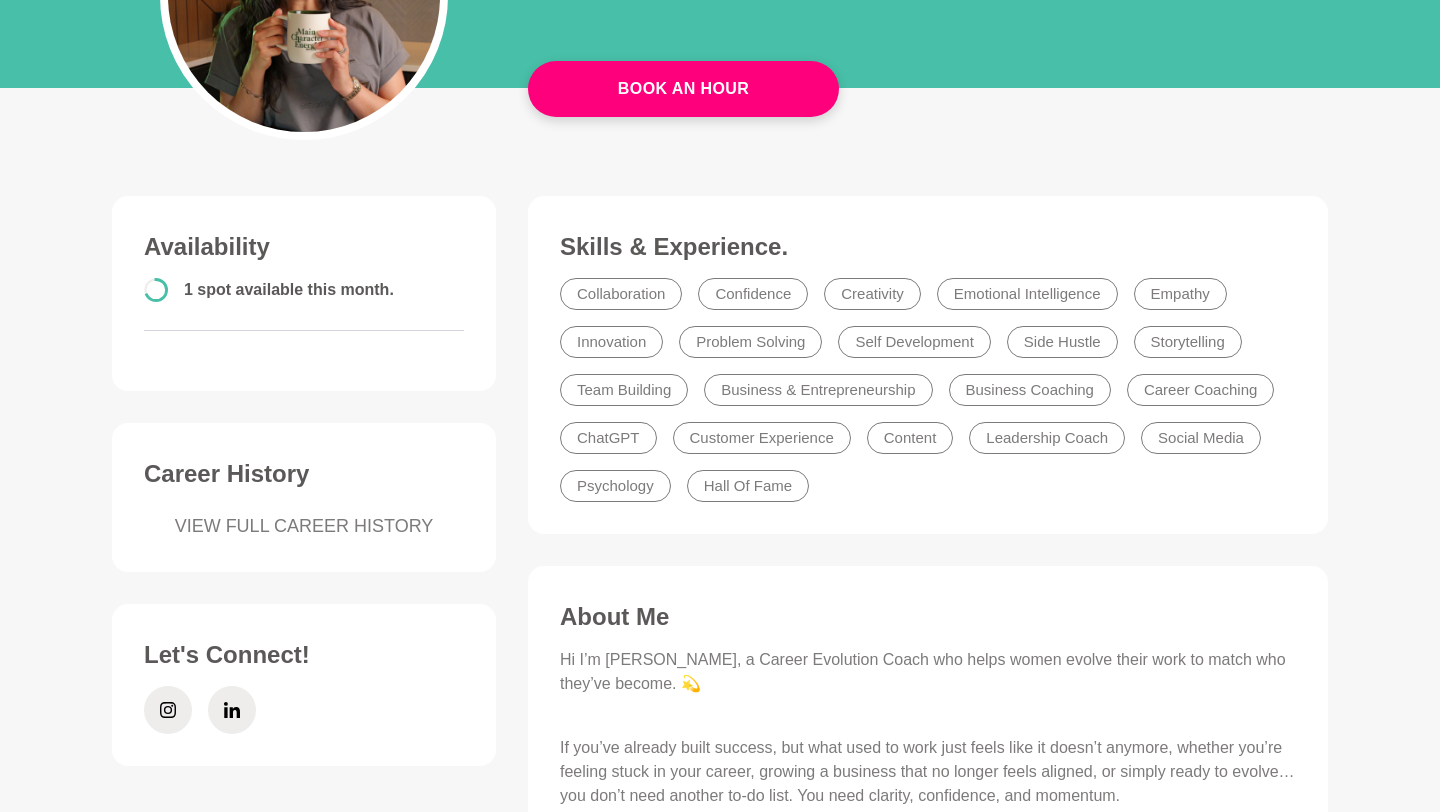 scroll, scrollTop: 0, scrollLeft: 0, axis: both 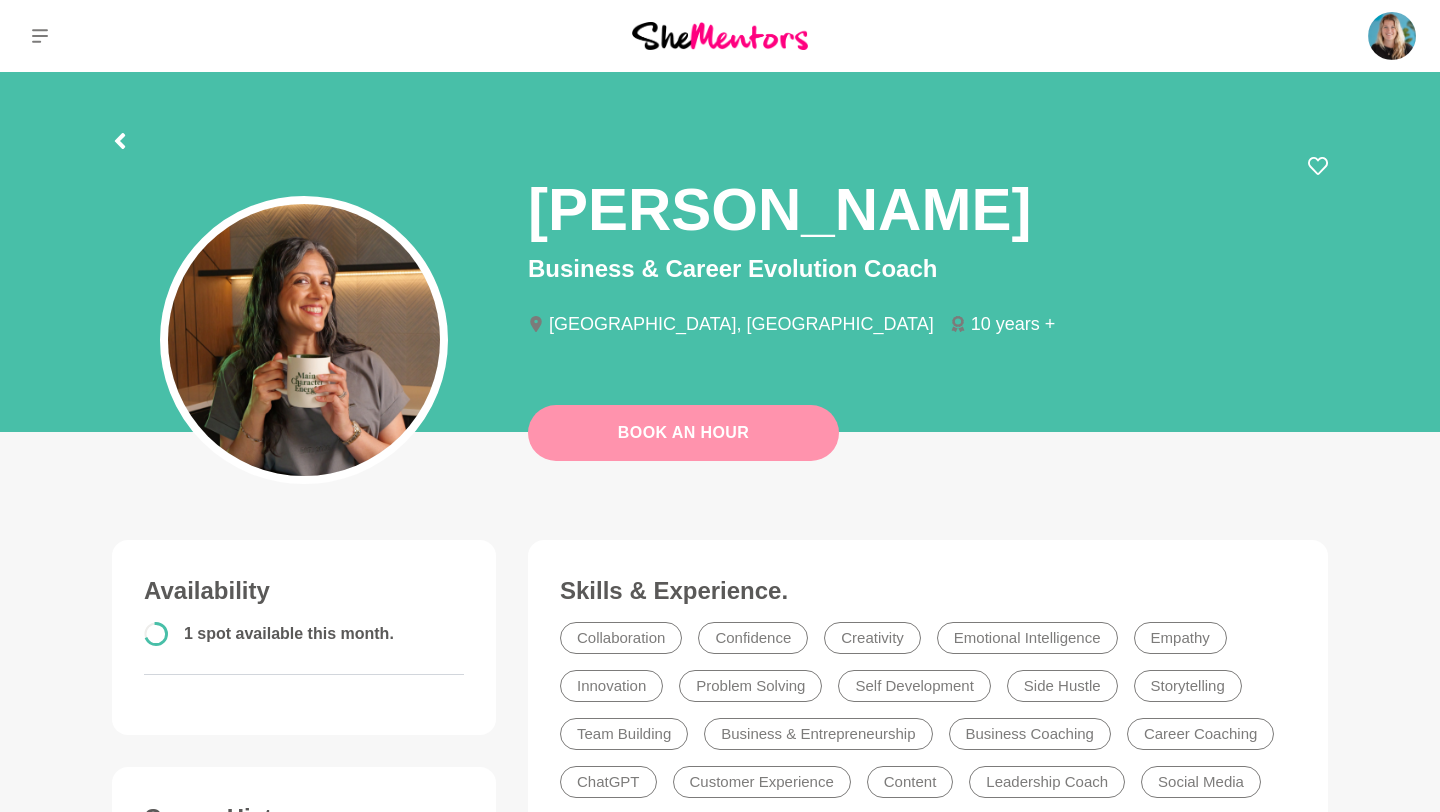 click on "Book An Hour" at bounding box center [683, 433] 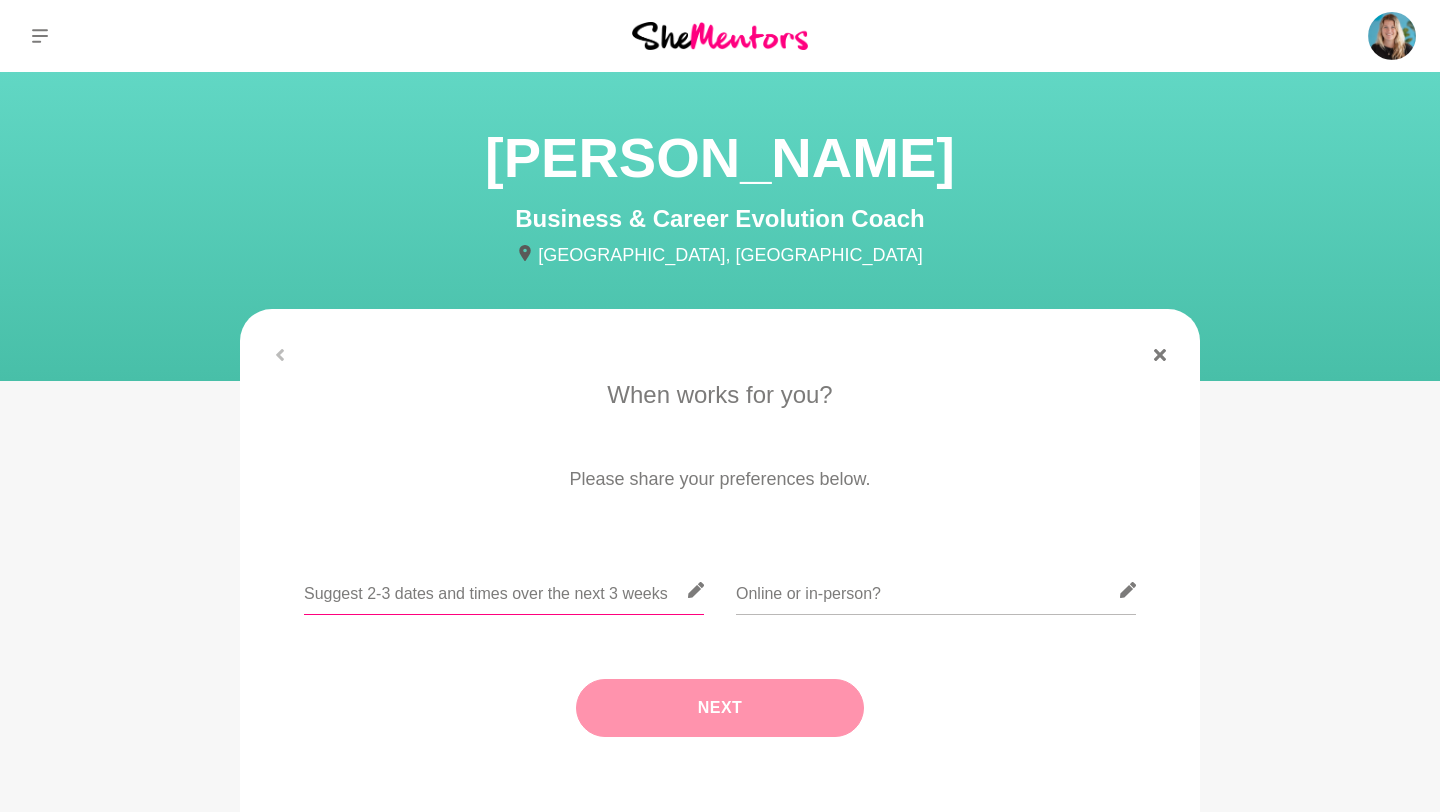 click at bounding box center (504, 590) 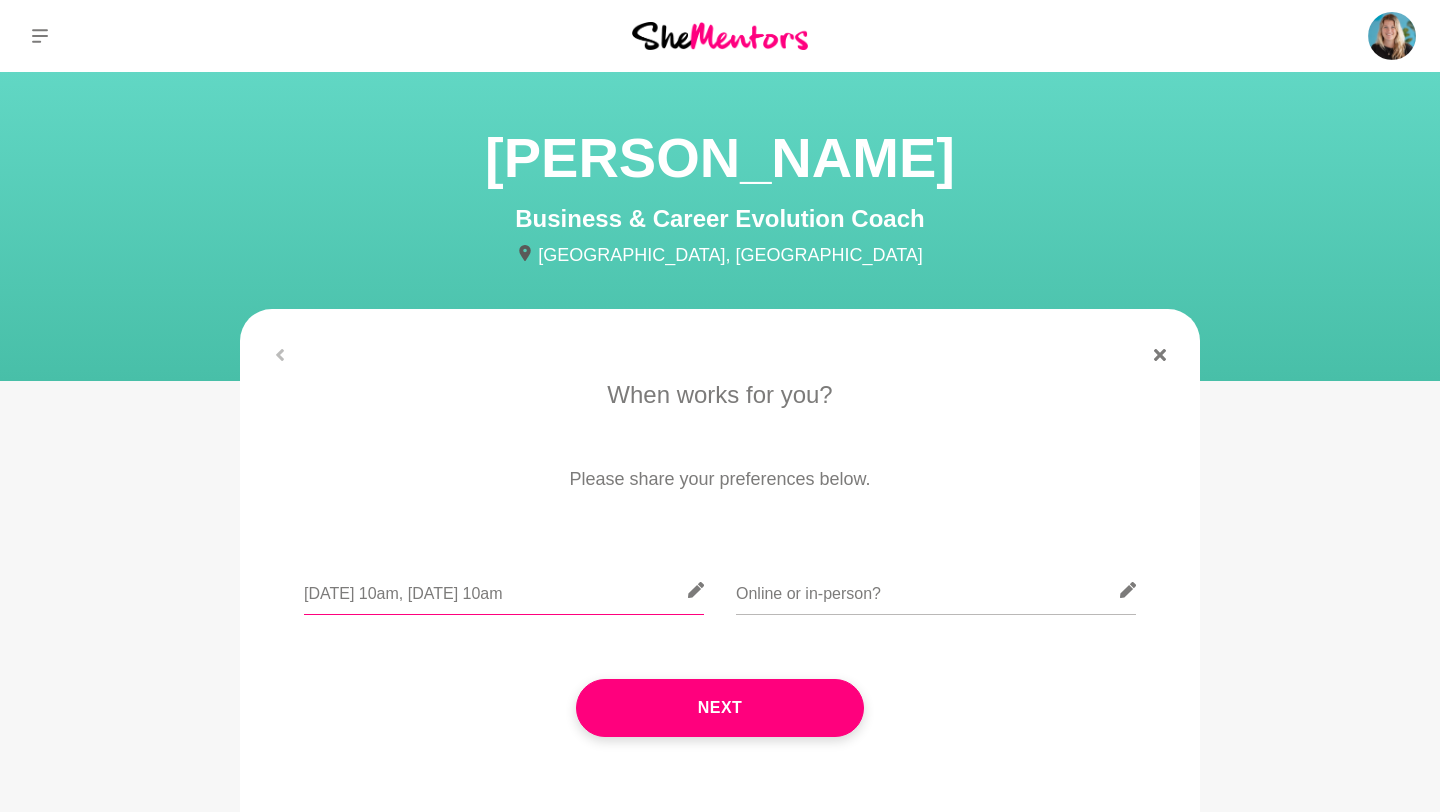 click on "[DATE] 10am, [DATE] 10am" at bounding box center (504, 590) 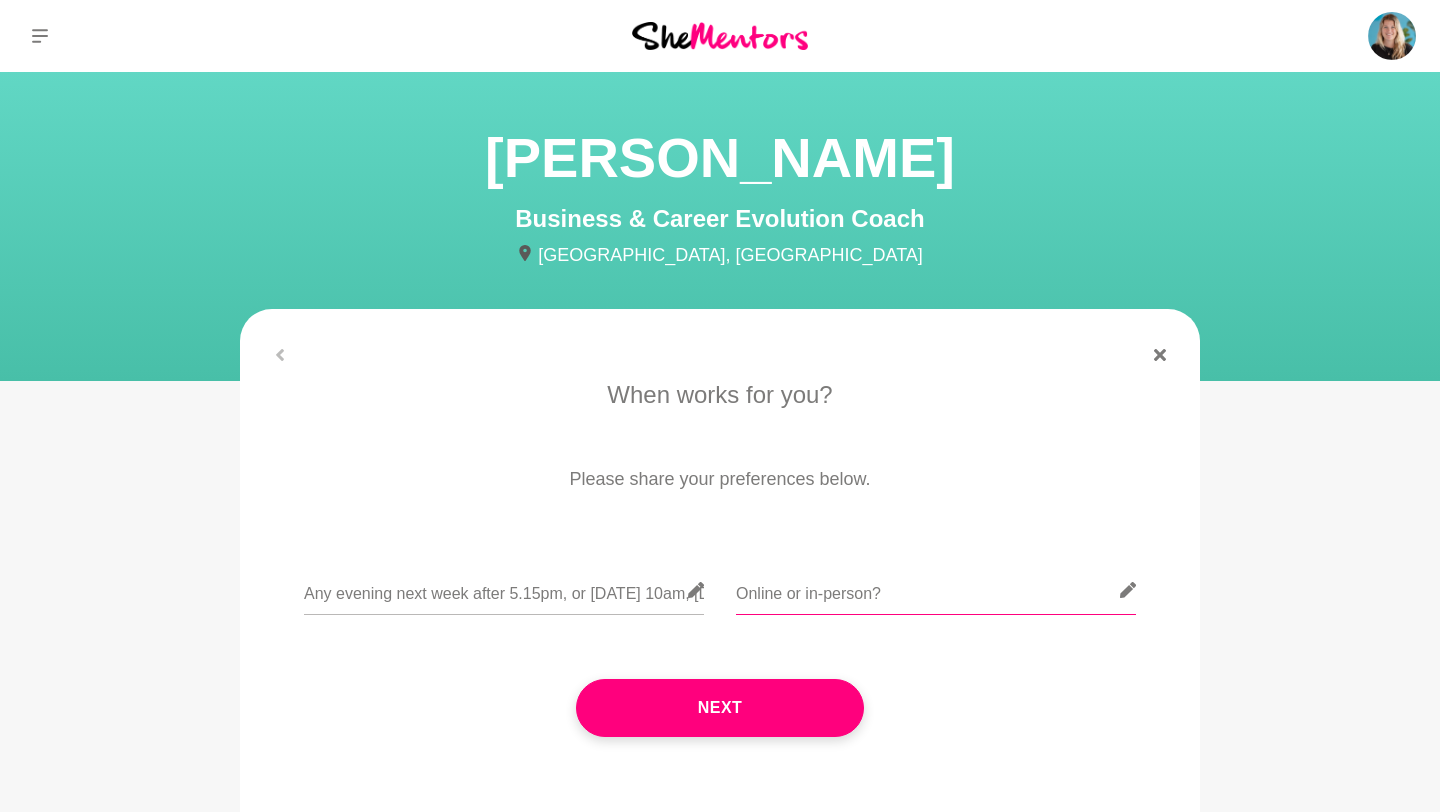 click at bounding box center (936, 590) 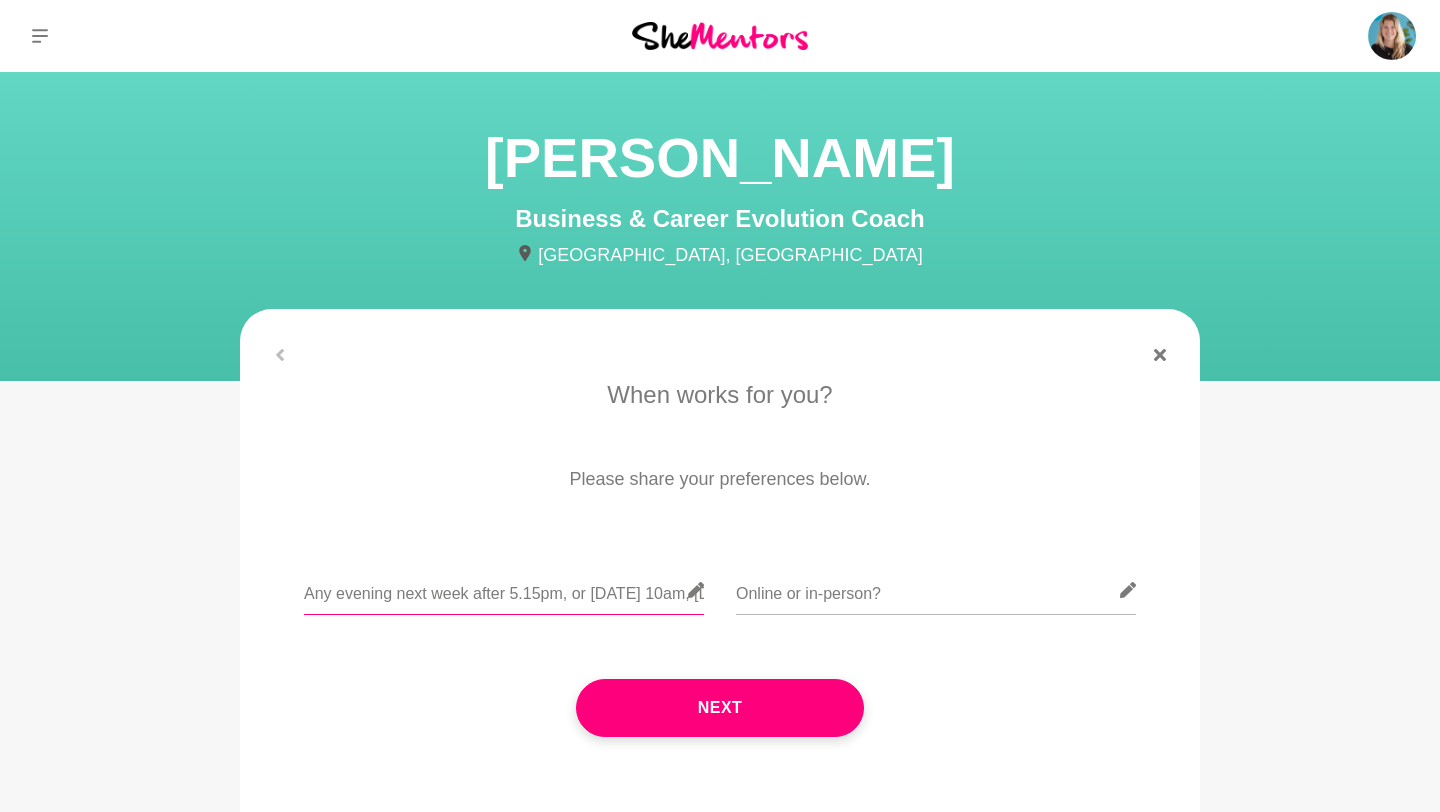 click on "Any evening next week after 5.15pm, or [DATE] 10am, [DATE] 10am" at bounding box center [504, 590] 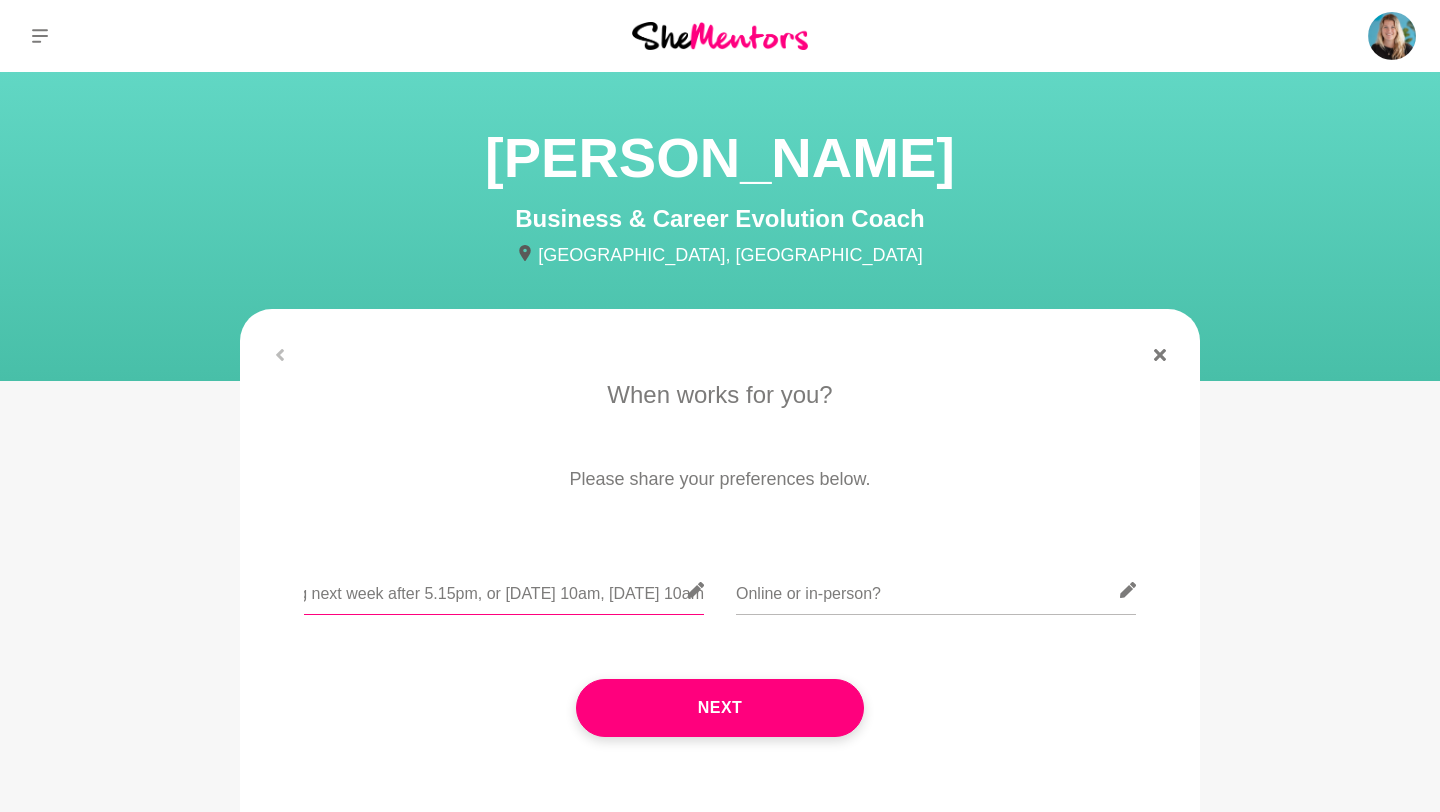 click on "Any evening next week after 5.15pm, or [DATE] 10am, [DATE] 10am" at bounding box center [504, 590] 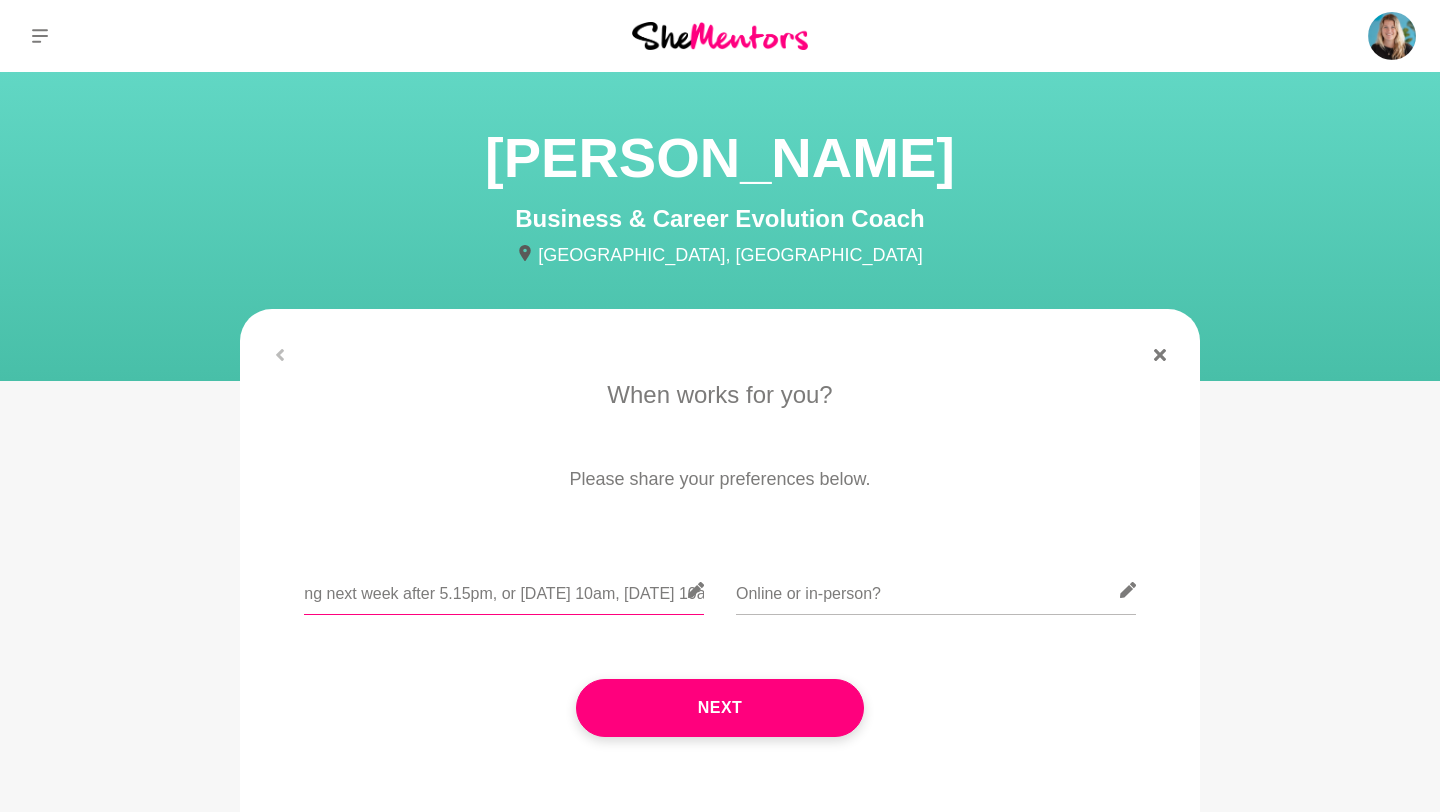 click on "Any evening next week after 5.15pm, or [DATE] 10am, [DATE] 10am" at bounding box center (504, 590) 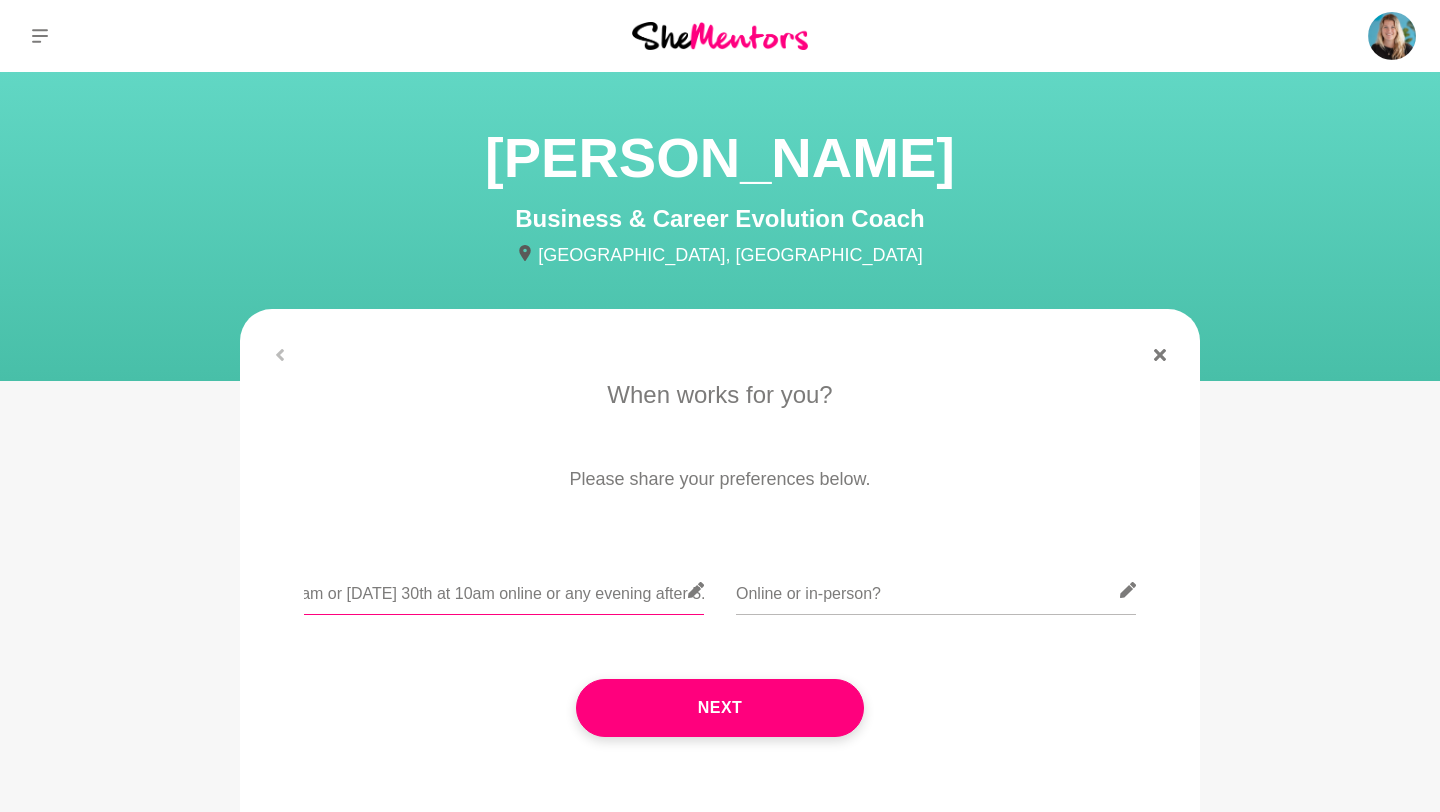 scroll, scrollTop: 0, scrollLeft: 1380, axis: horizontal 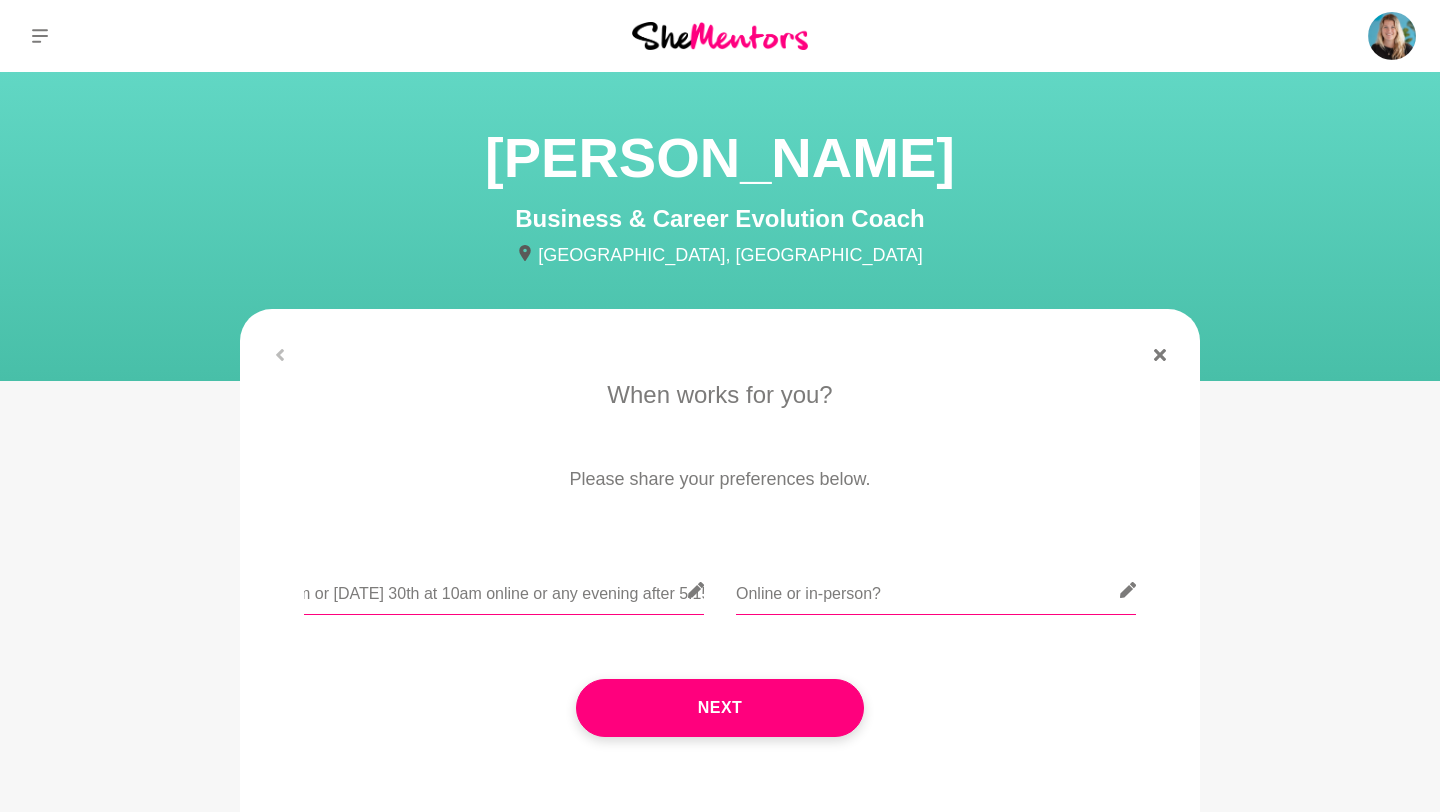 type on "Hi [PERSON_NAME], I'd love to catch up with you, keen to do an in person meet if possible but as I'm on mat leave I'm likely to have a mini with me.  So alternatively could do [DATE] 24th at 10am or [DATE] 30th at 10am online or any evening after 5.15pm" 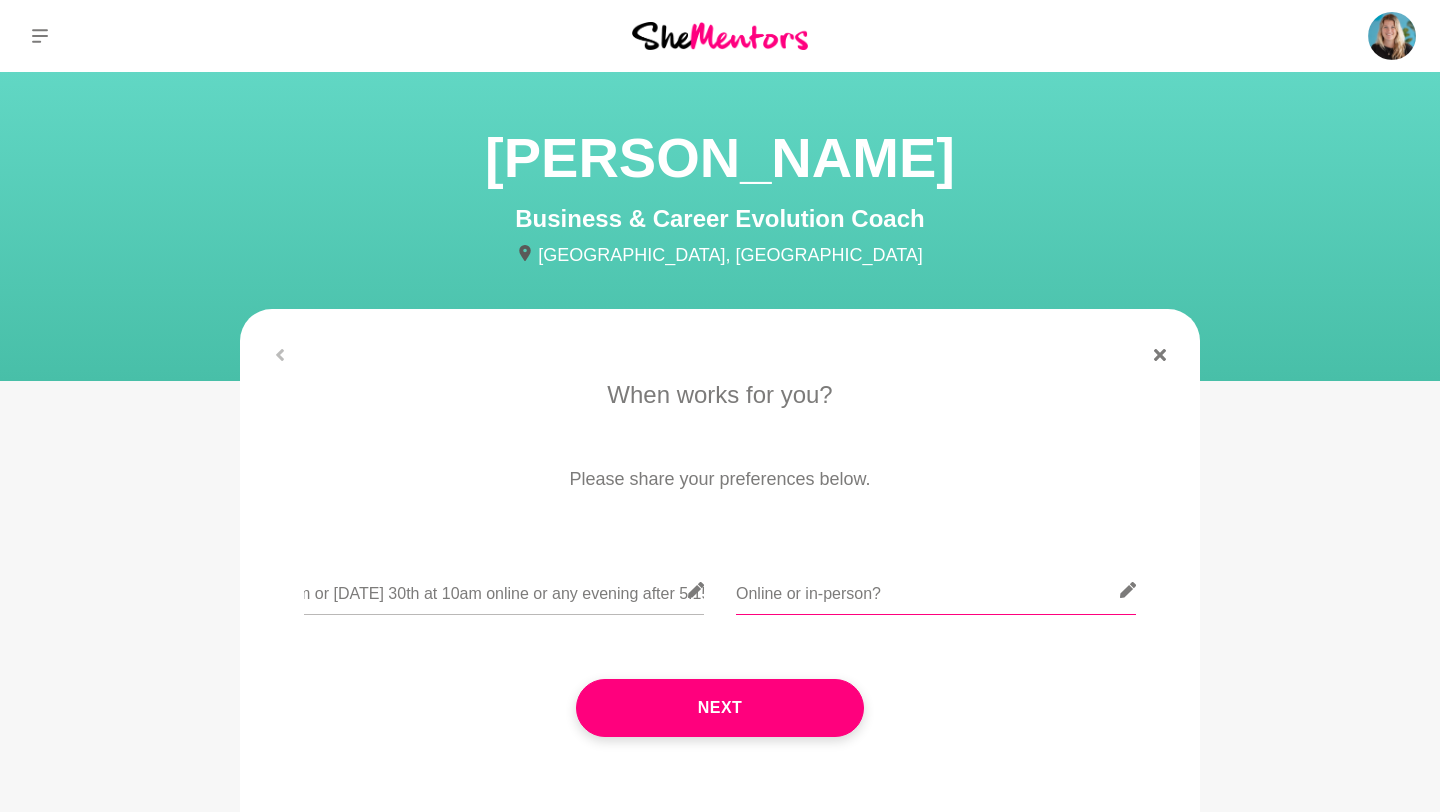 scroll, scrollTop: 0, scrollLeft: 0, axis: both 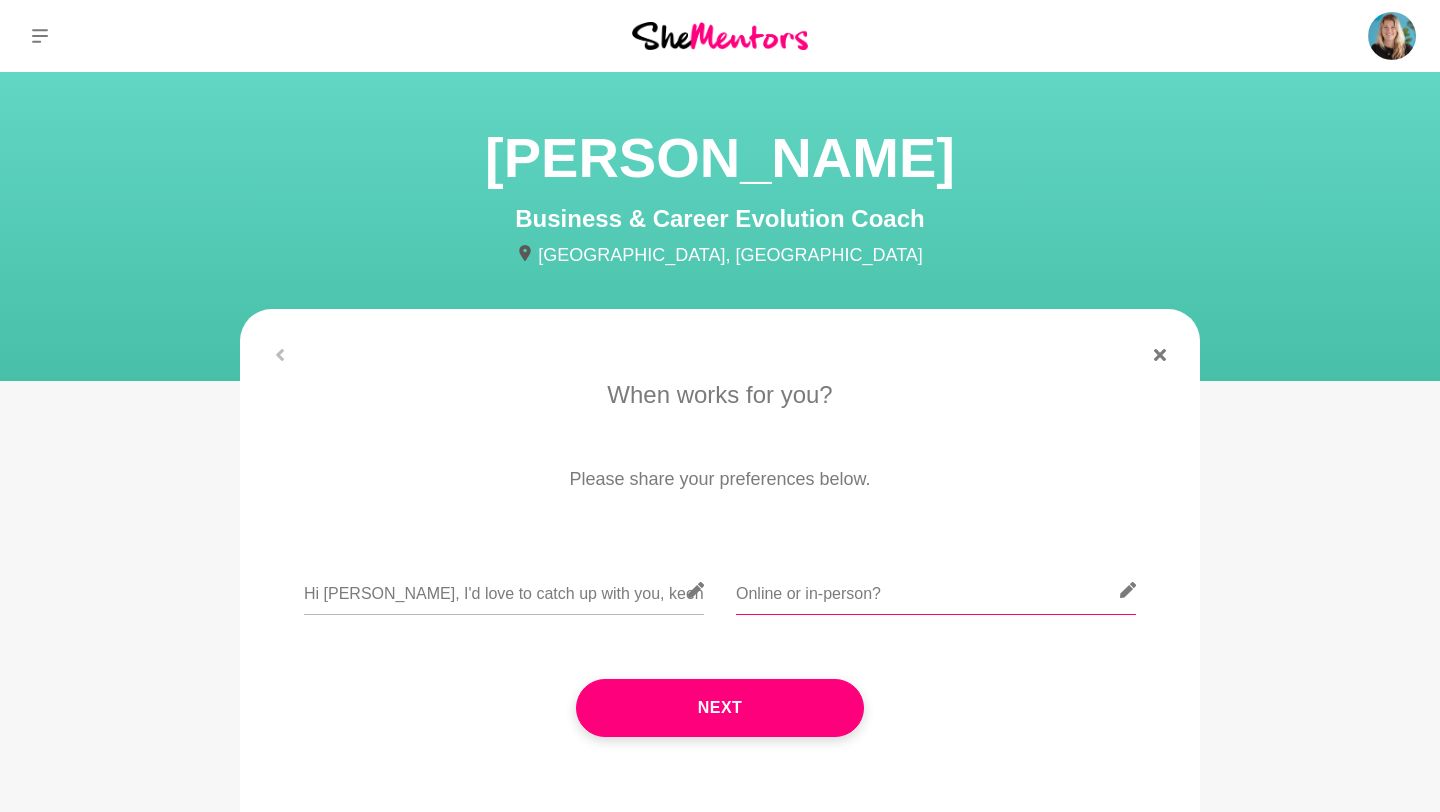 click at bounding box center (936, 590) 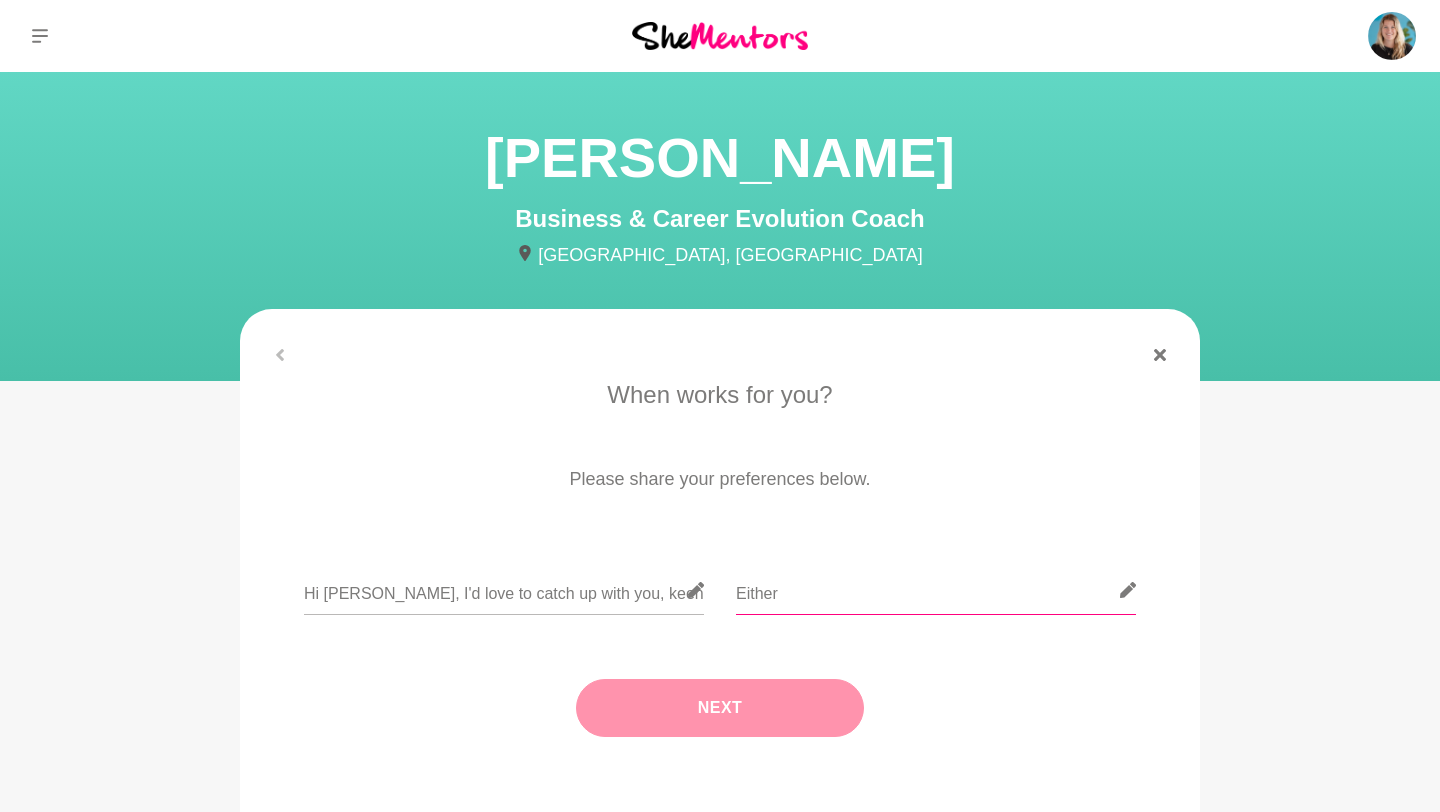 type on "Either" 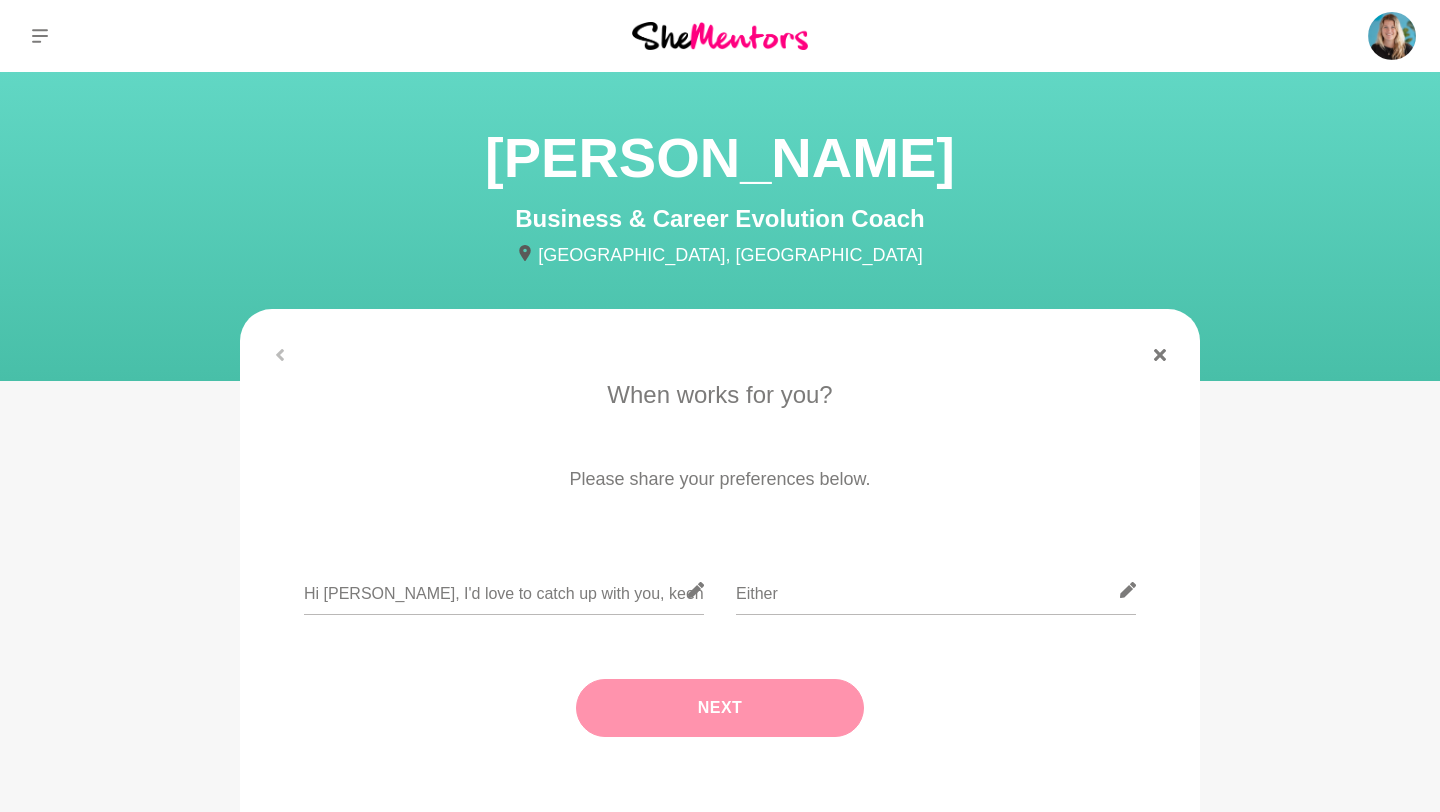 click on "Next" at bounding box center (720, 708) 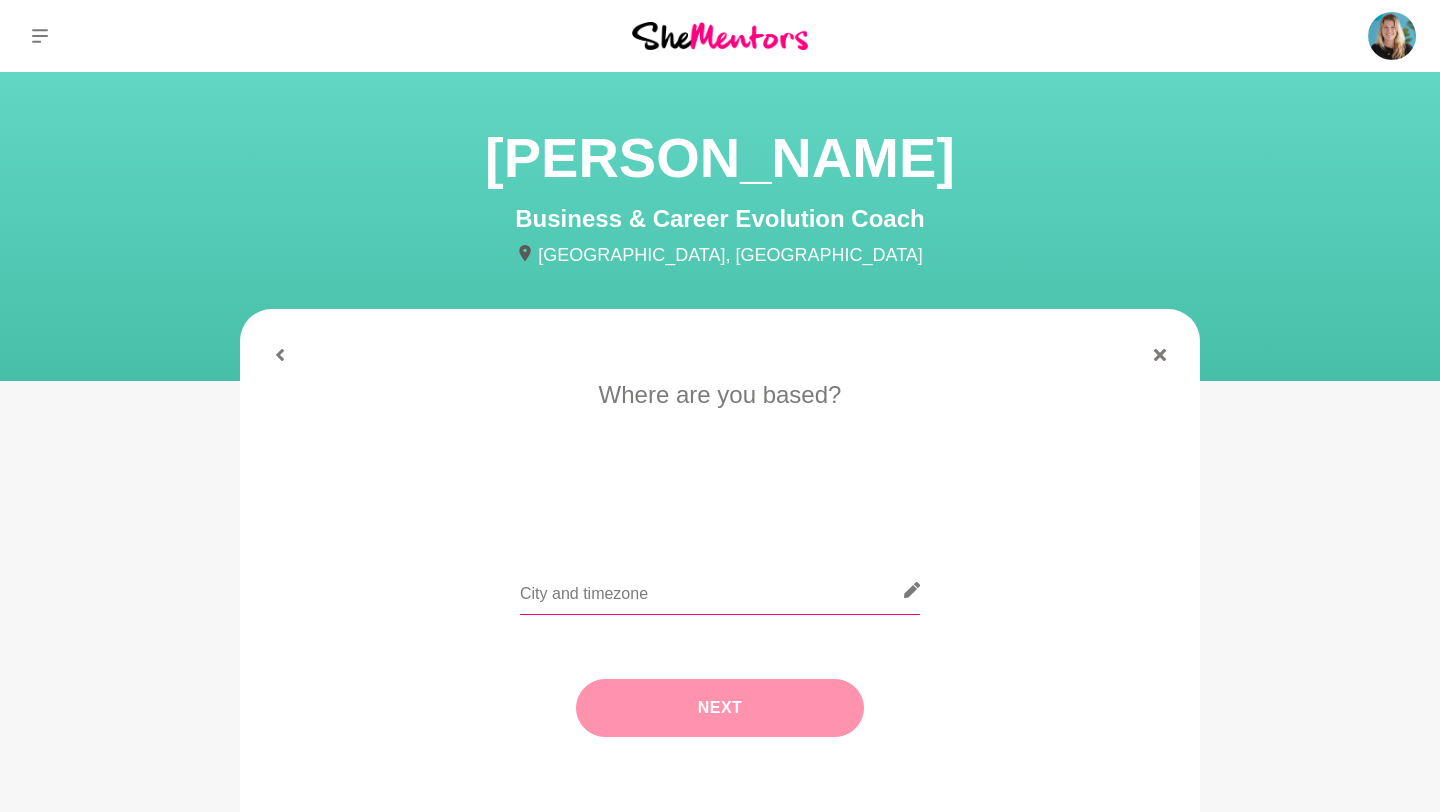 click at bounding box center (720, 590) 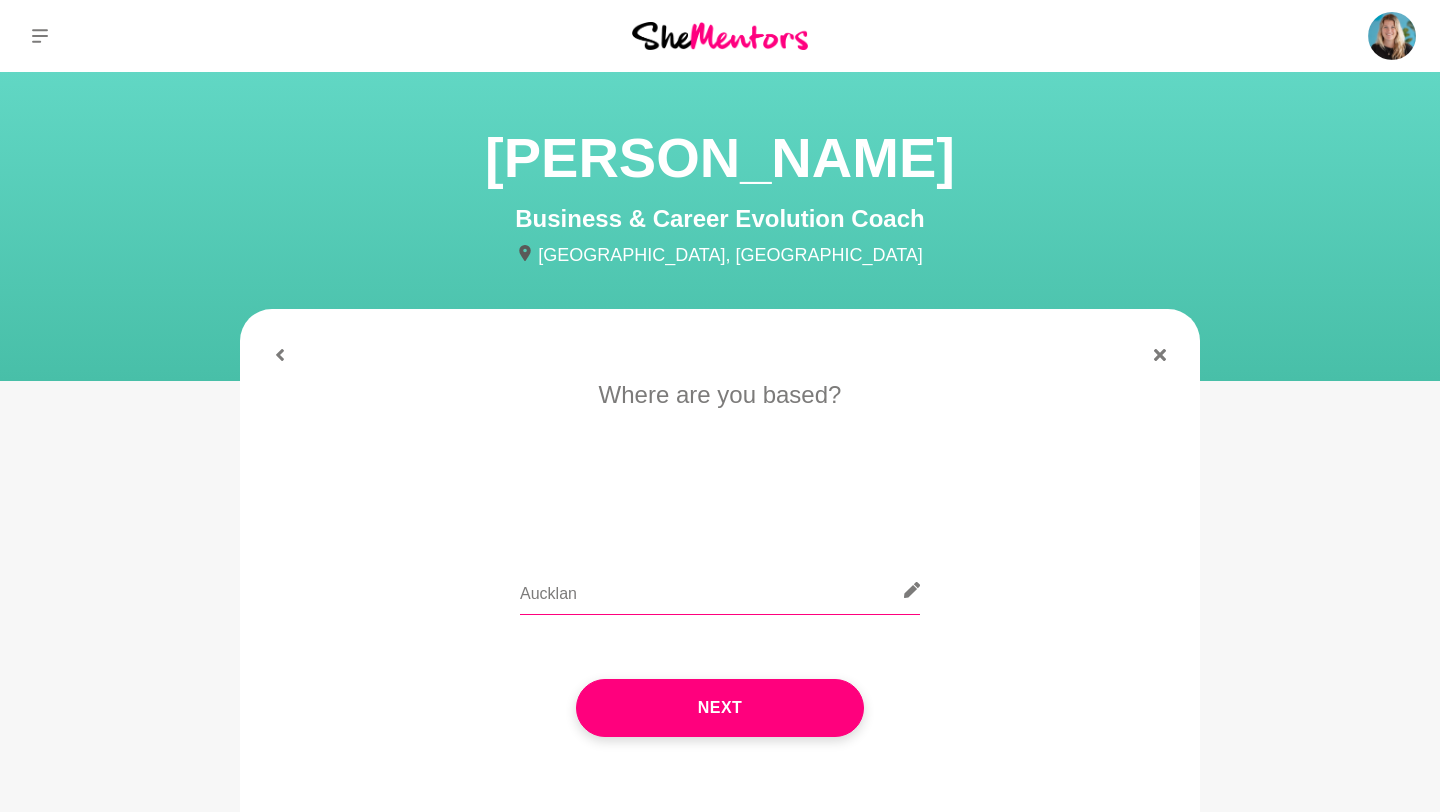 type on "[GEOGRAPHIC_DATA]" 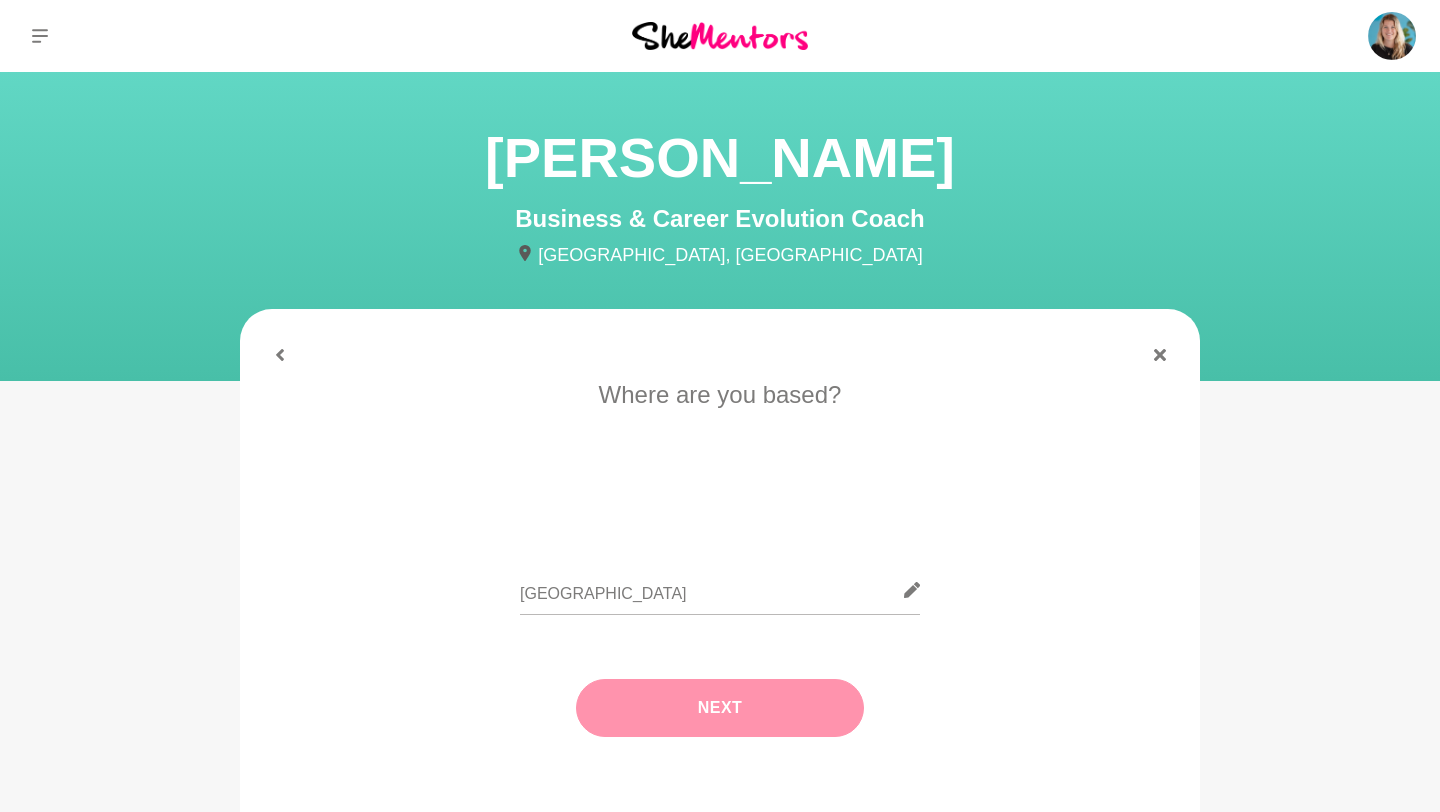 click on "Next" at bounding box center (720, 708) 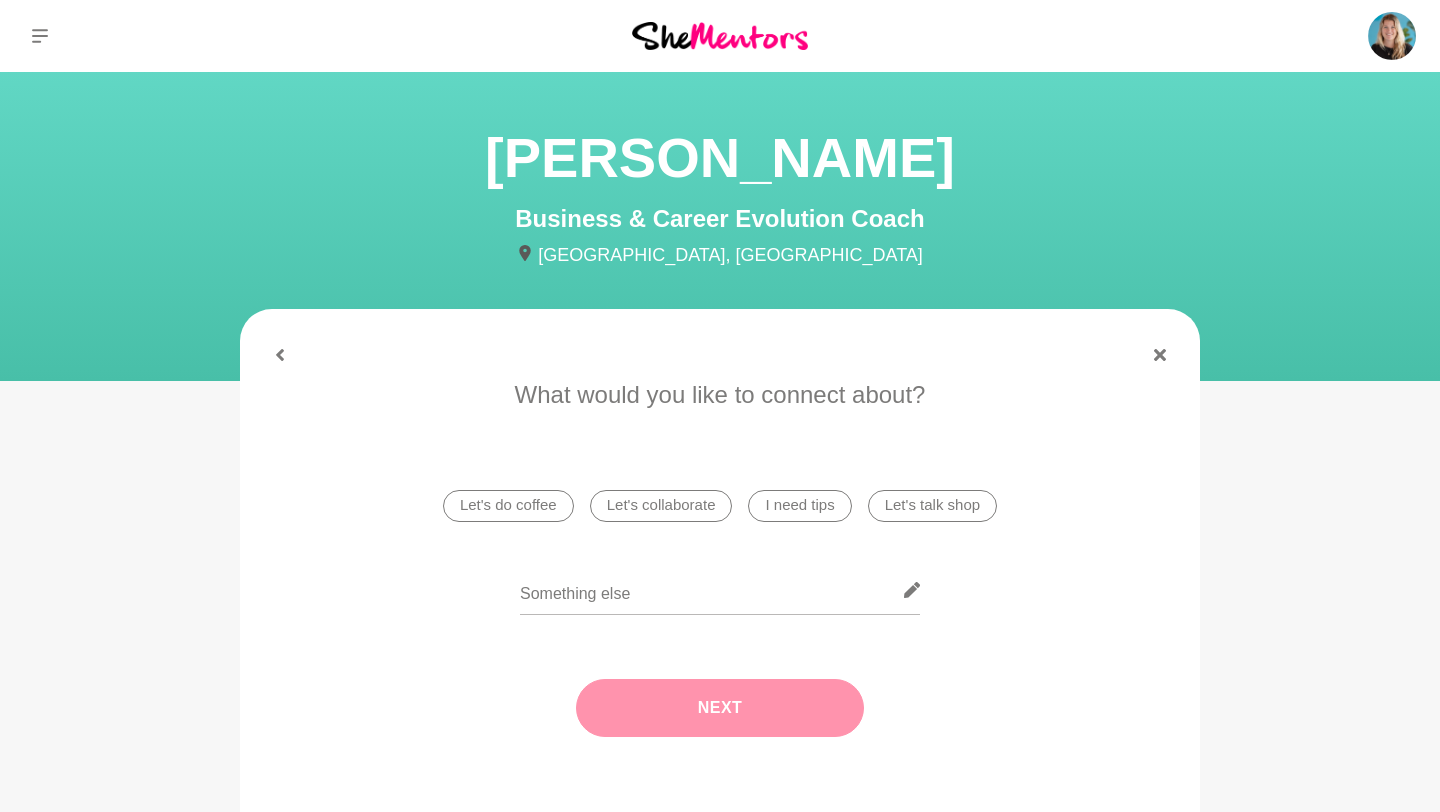 click on "Let's do coffee" at bounding box center [508, 506] 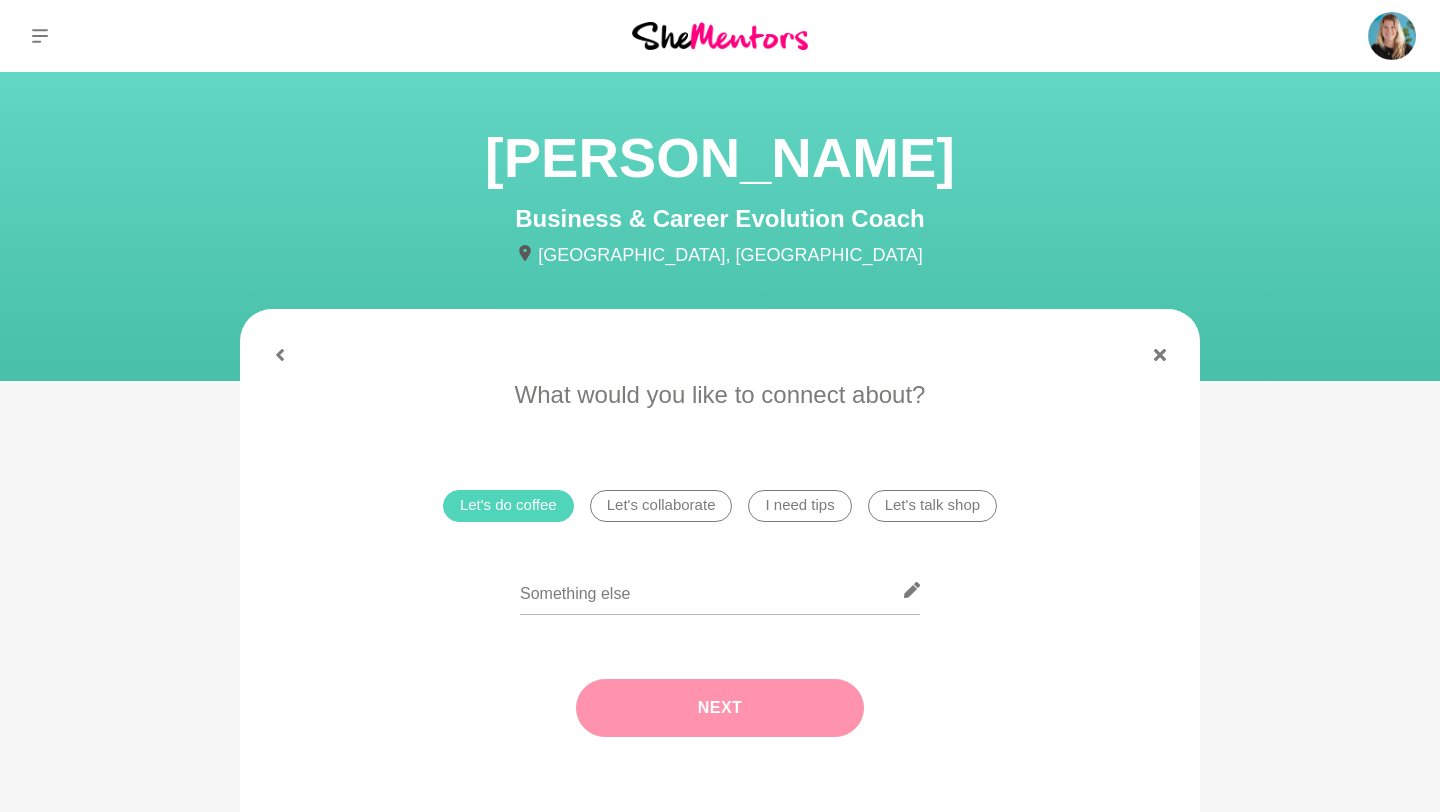 click on "Next" at bounding box center [720, 708] 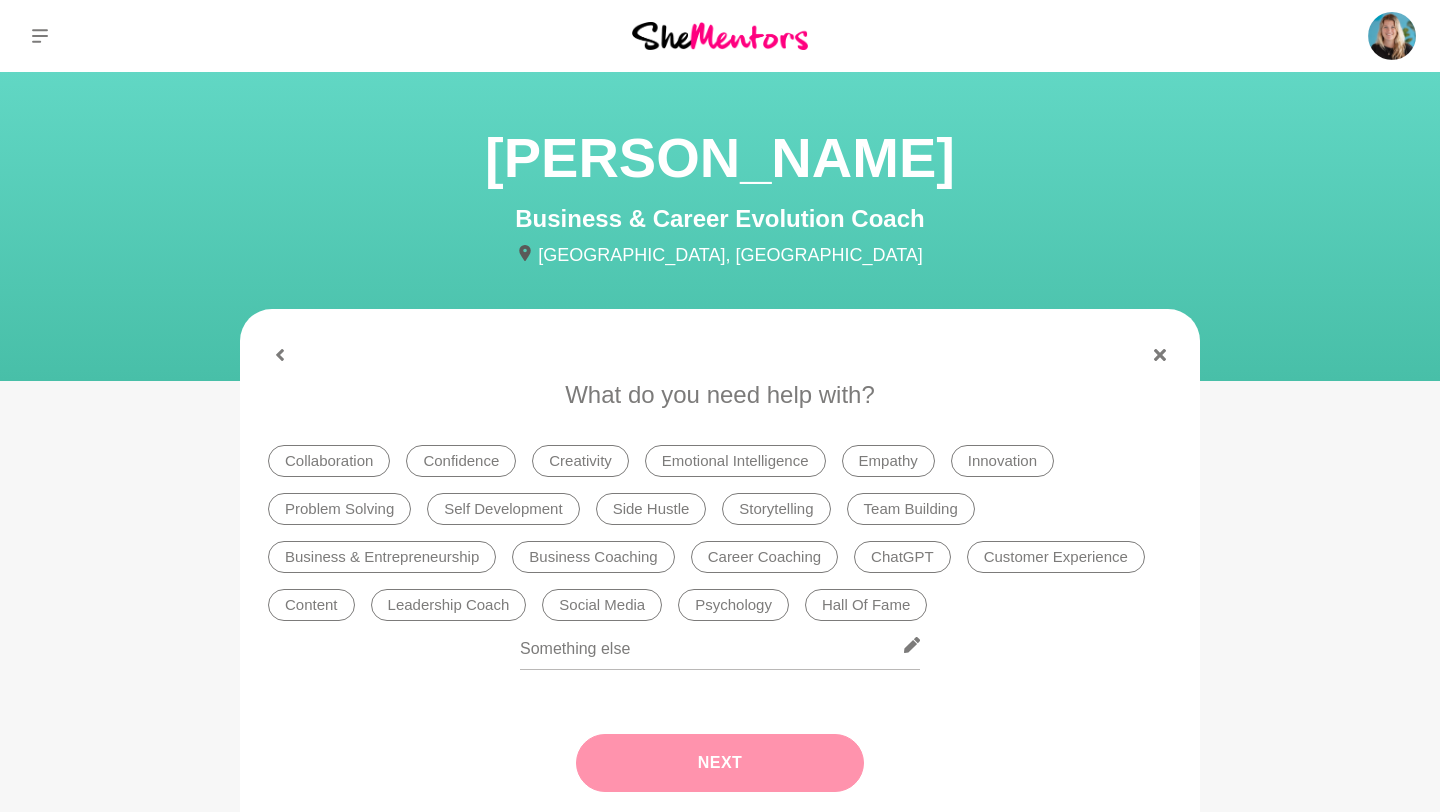 click on "Self Development" at bounding box center (503, 509) 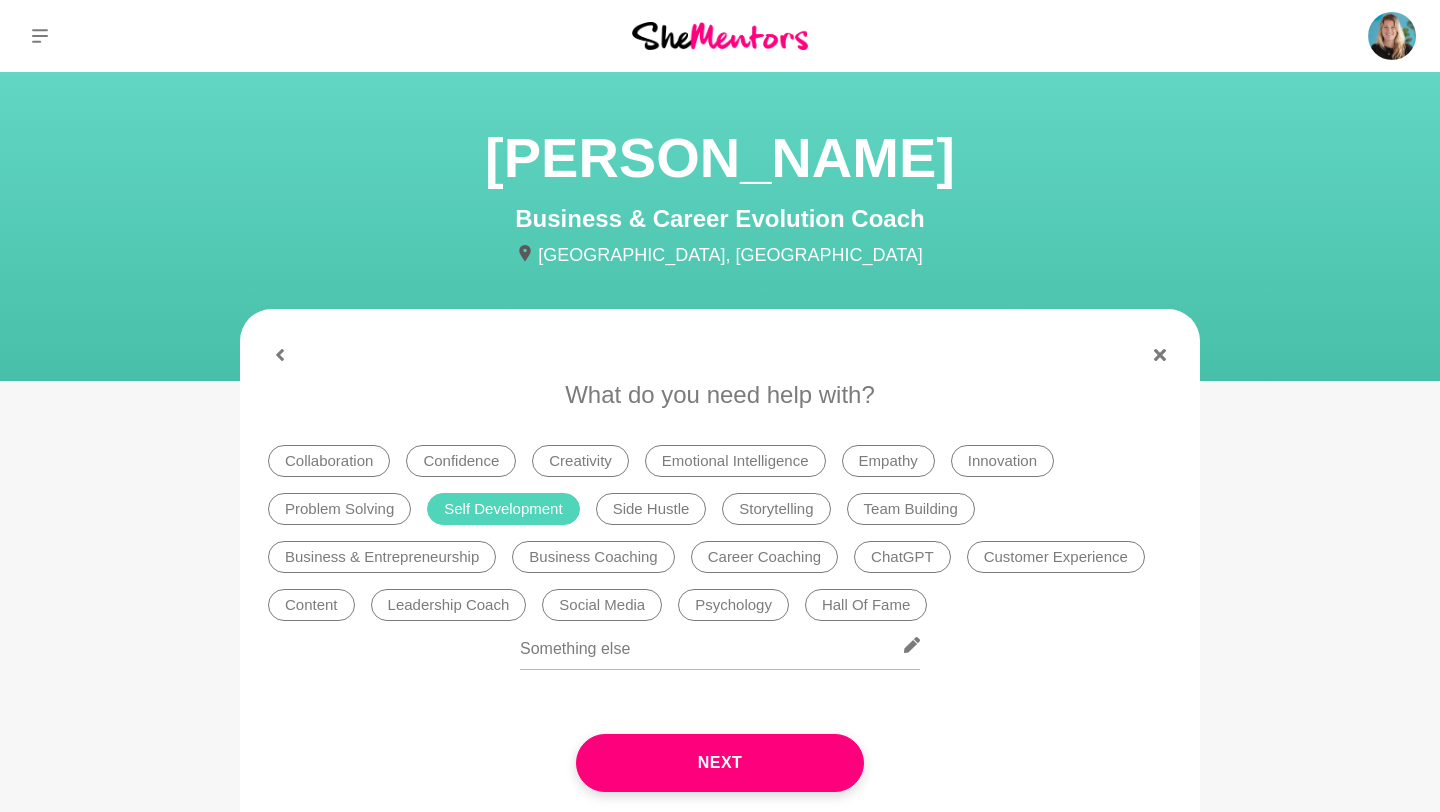 click on "Side Hustle" at bounding box center (651, 509) 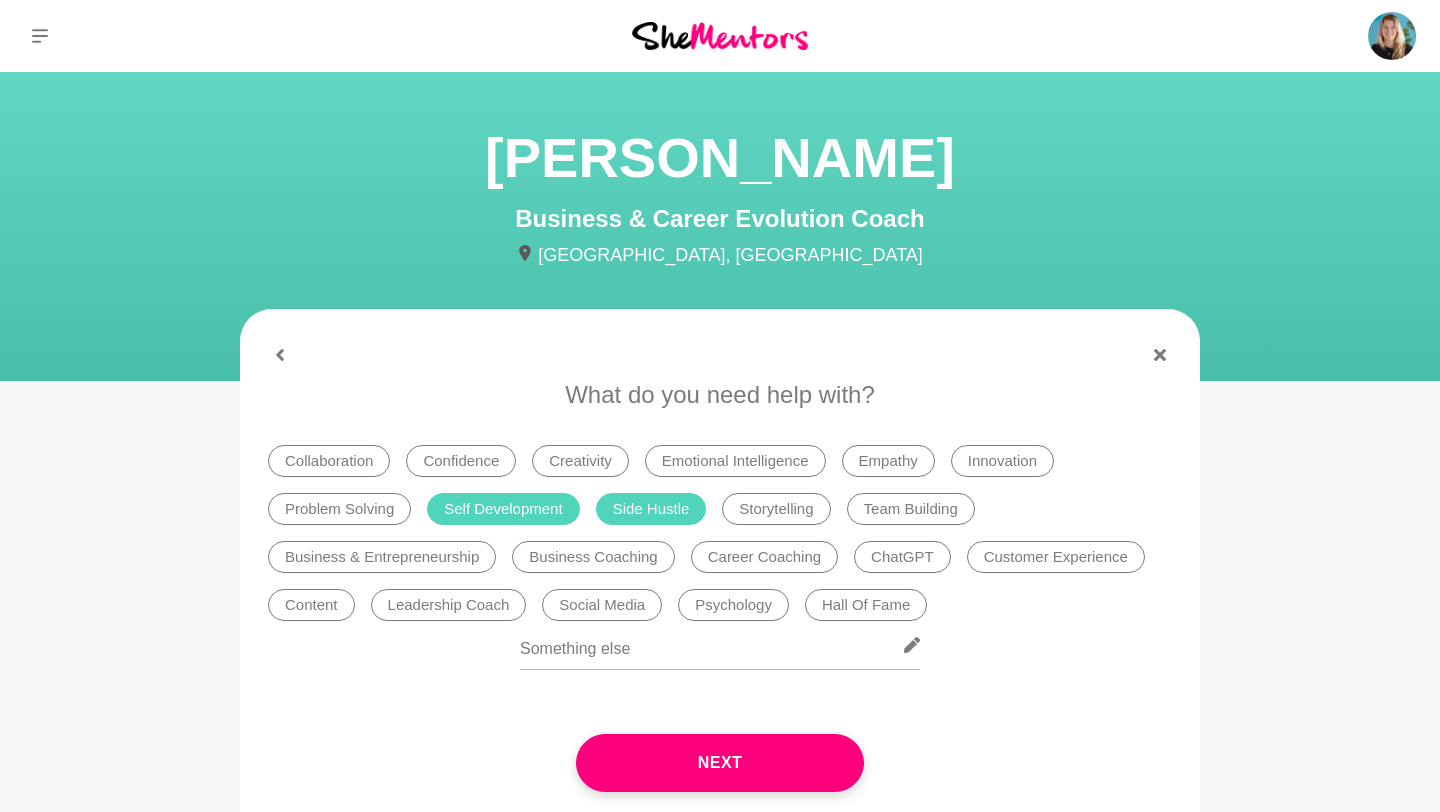 click on "Career Coaching" at bounding box center [764, 557] 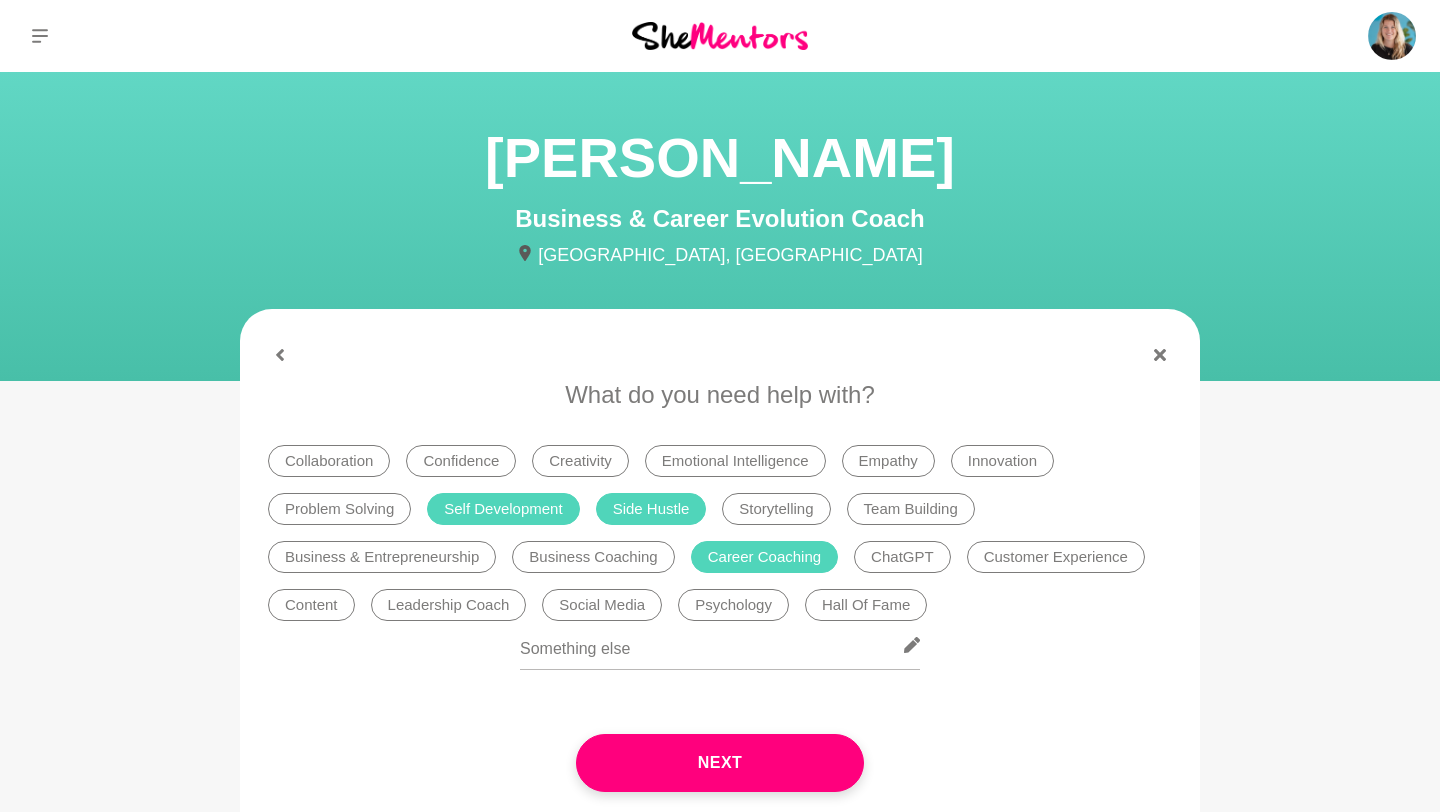 click on "Leadership Coach" at bounding box center (449, 605) 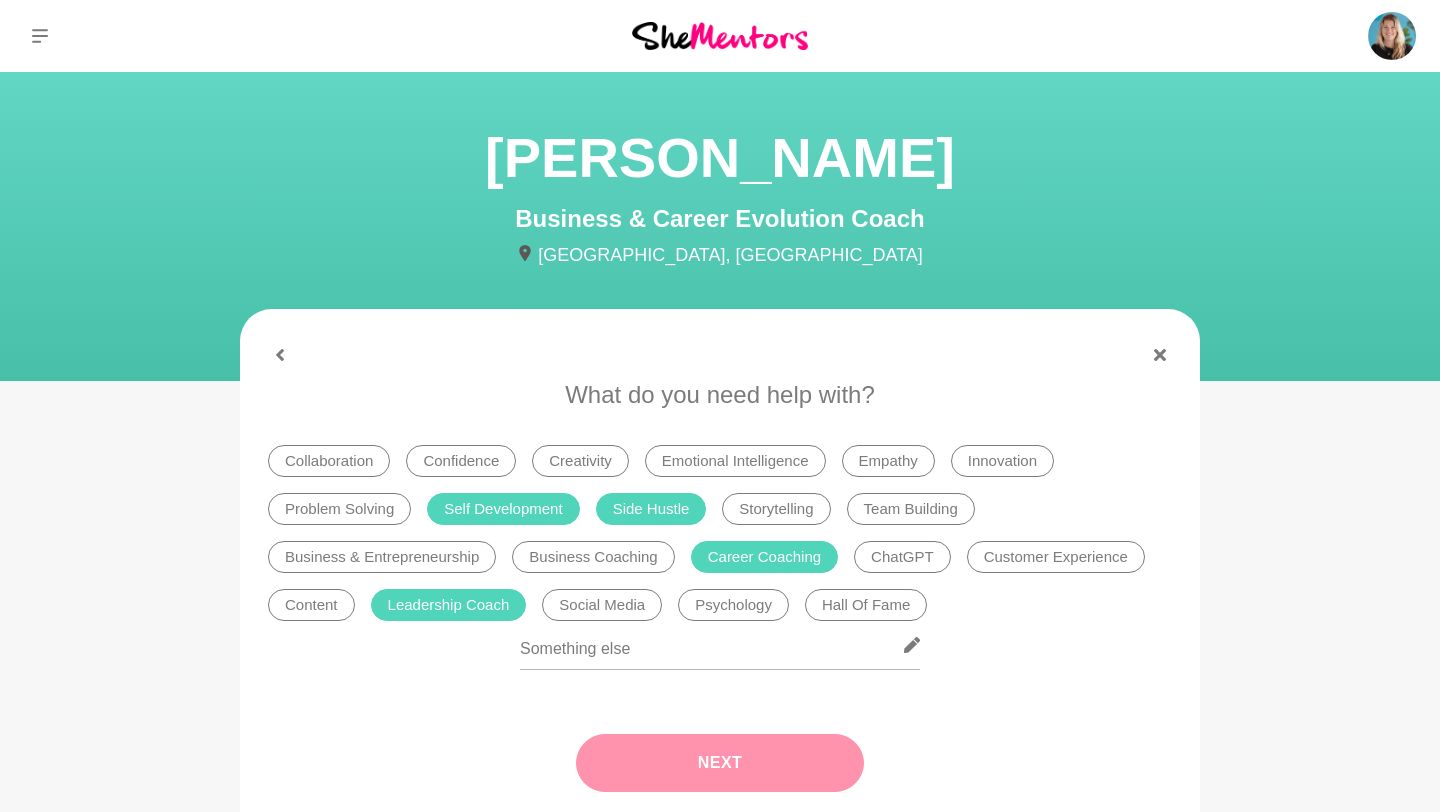 click on "Next" at bounding box center (720, 763) 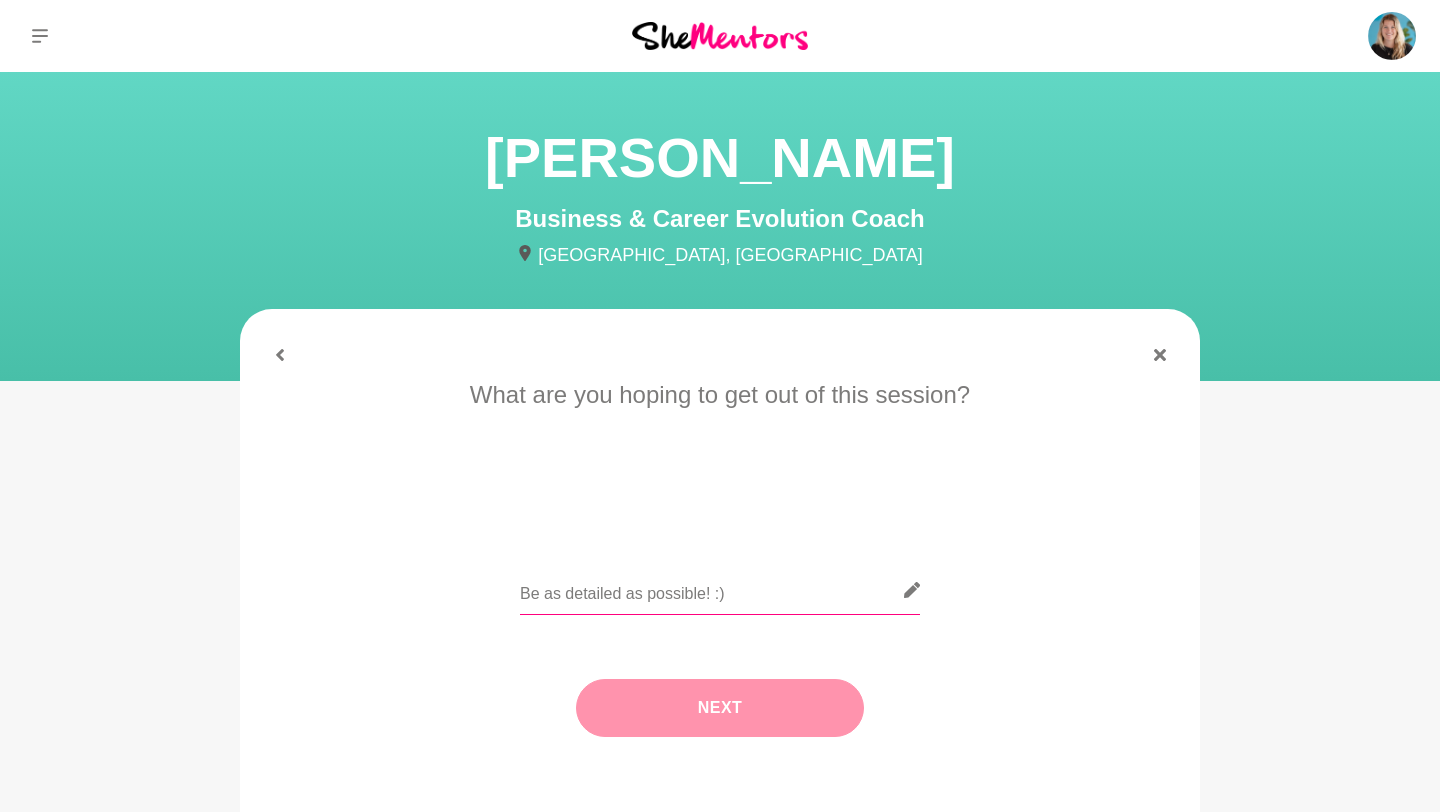 click at bounding box center [720, 590] 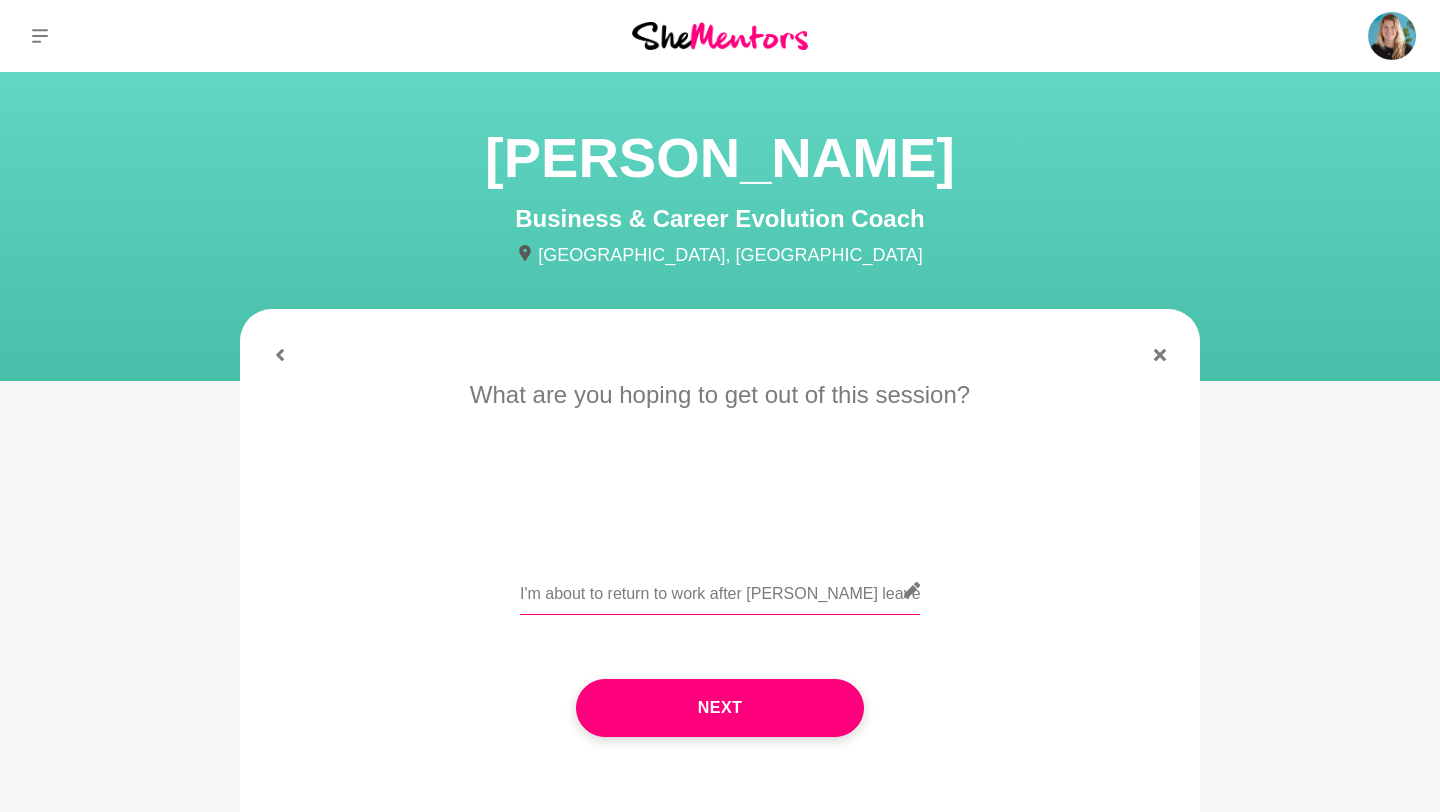 click on "I'm about to return to work after [PERSON_NAME] leave and" at bounding box center (720, 590) 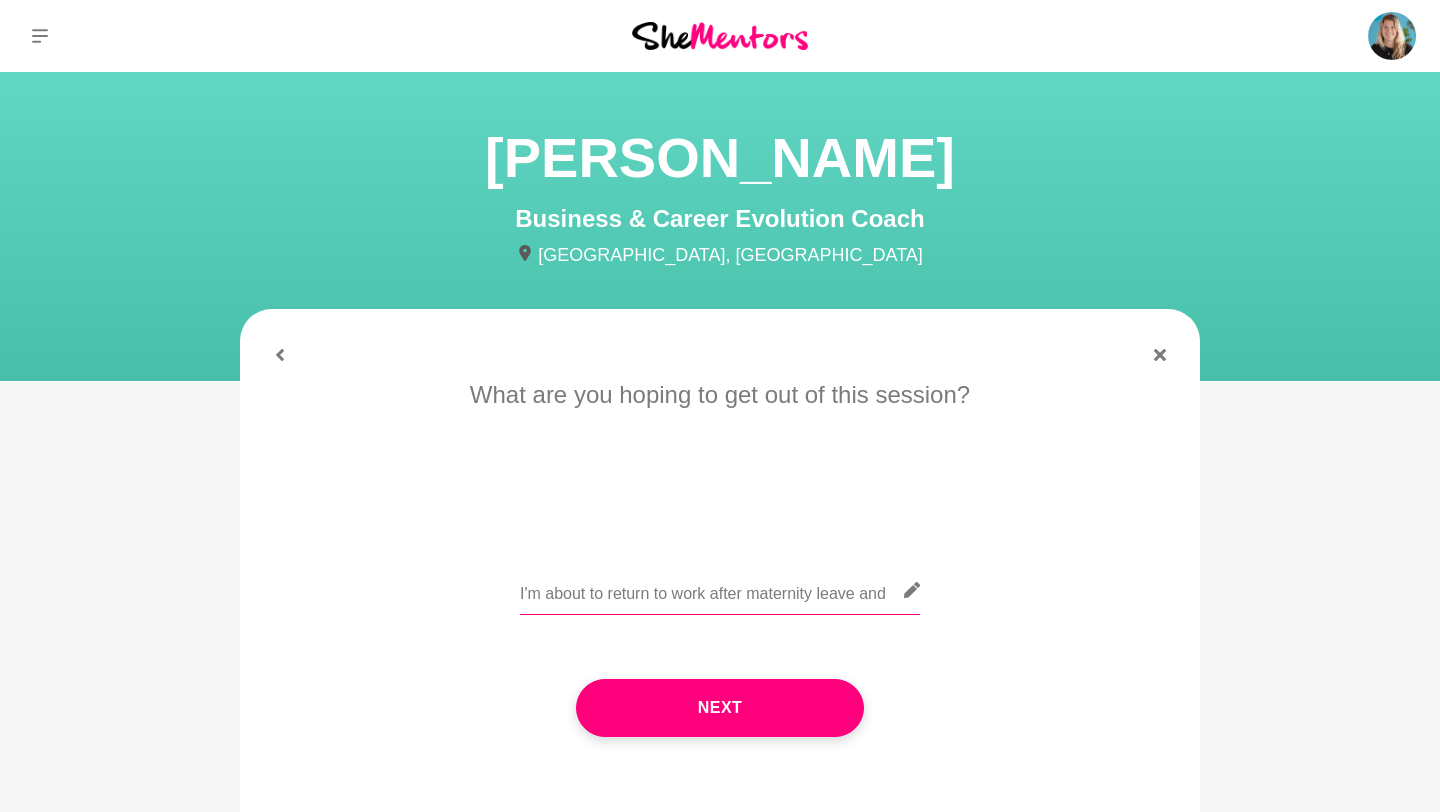 click on "I'm about to return to work after maternity leave and" at bounding box center (720, 590) 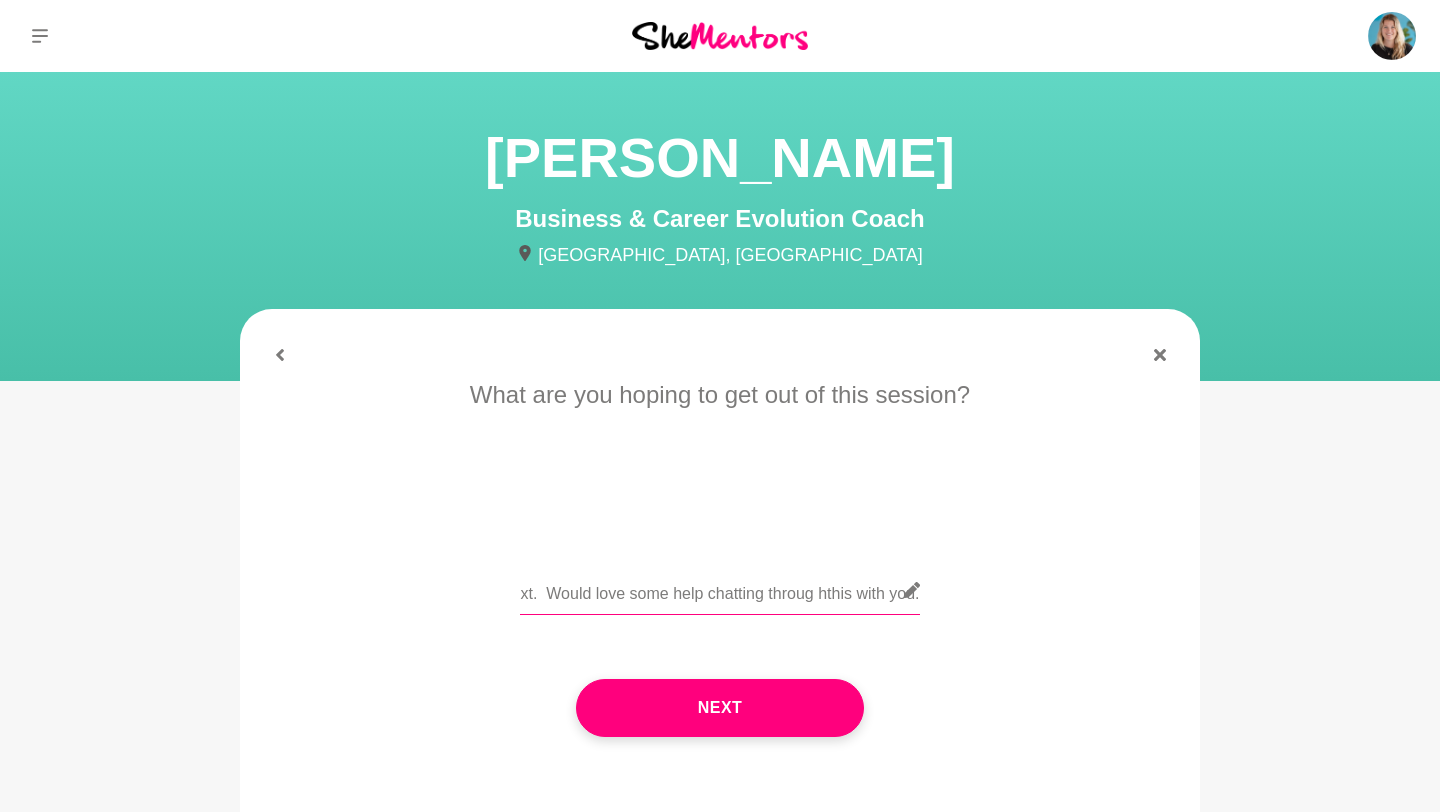 scroll, scrollTop: 0, scrollLeft: 562, axis: horizontal 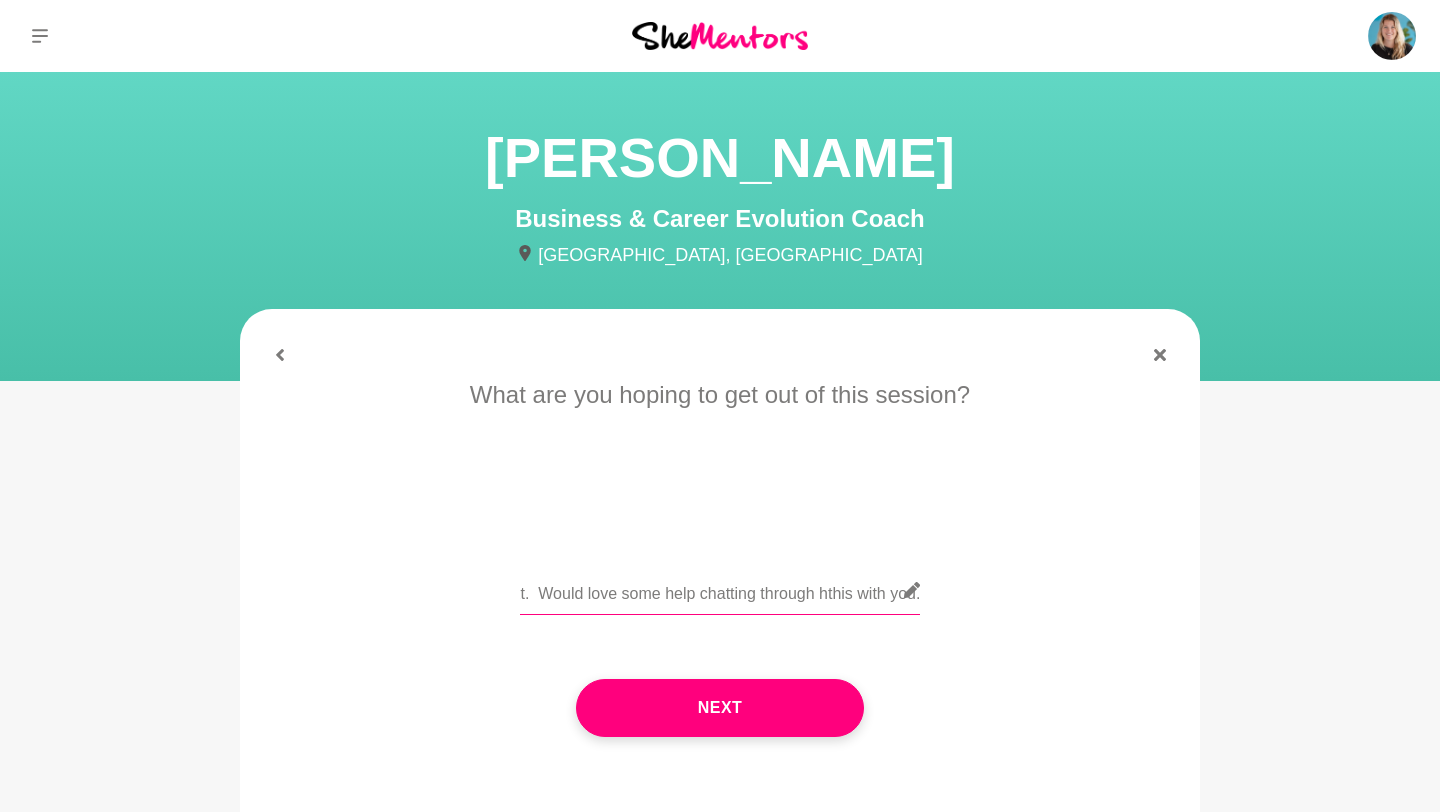click on "I'm about to return to work after maternity leave and thinking about what's next.  Would love some help chatting through hthis with you." at bounding box center (720, 590) 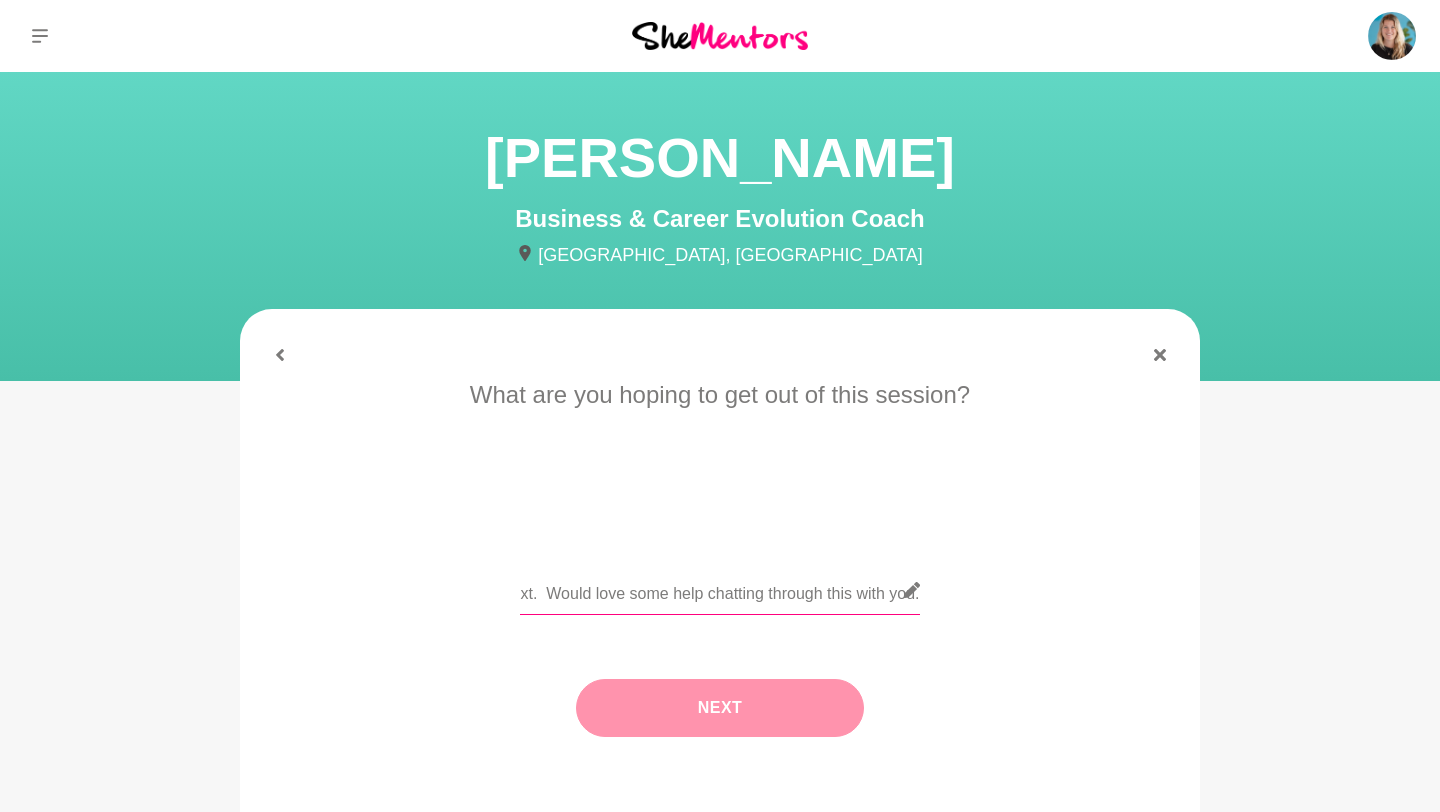 type on "I'm about to return to work after maternity leave and thinking about what's next.  Would love some help chatting through this with you." 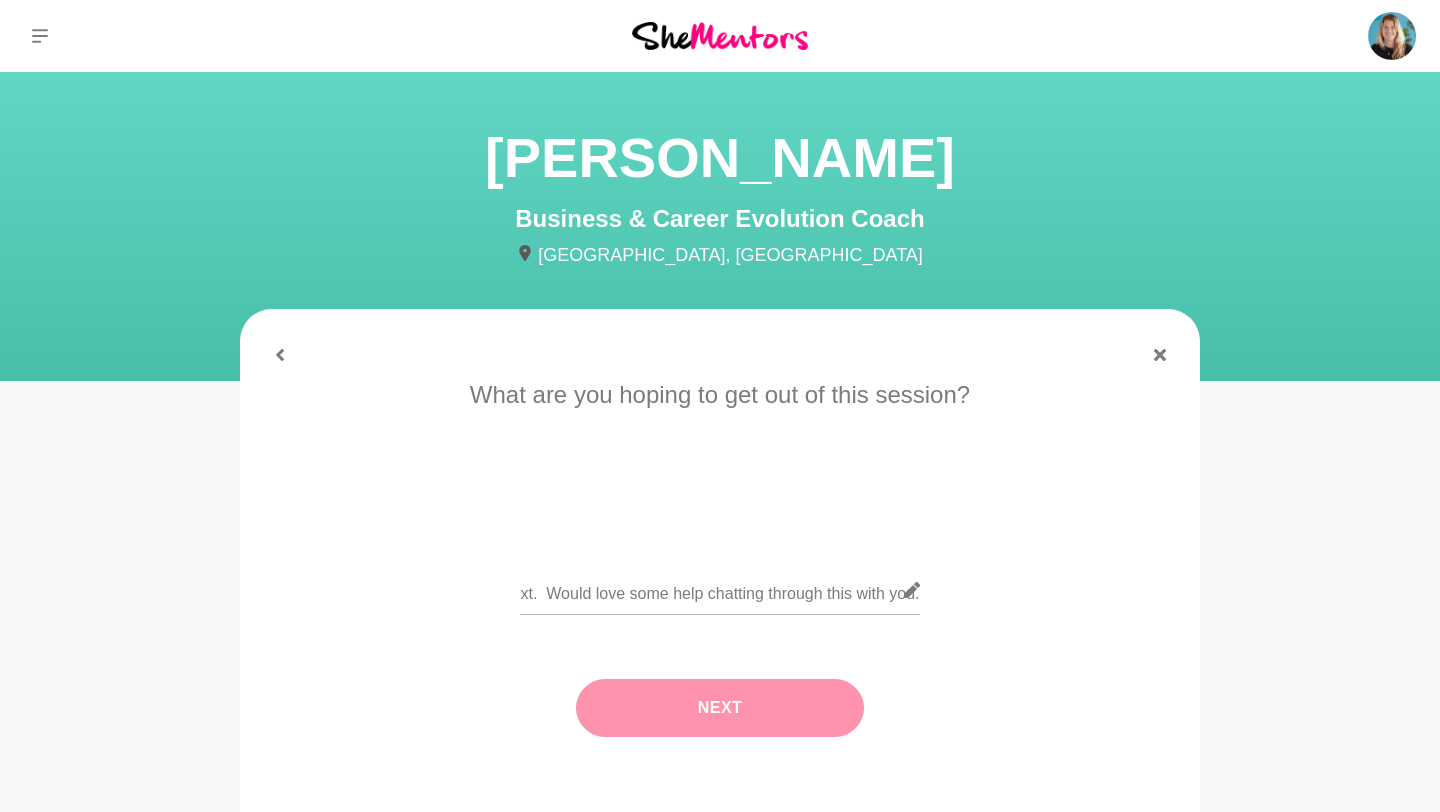 click on "Next" at bounding box center [720, 708] 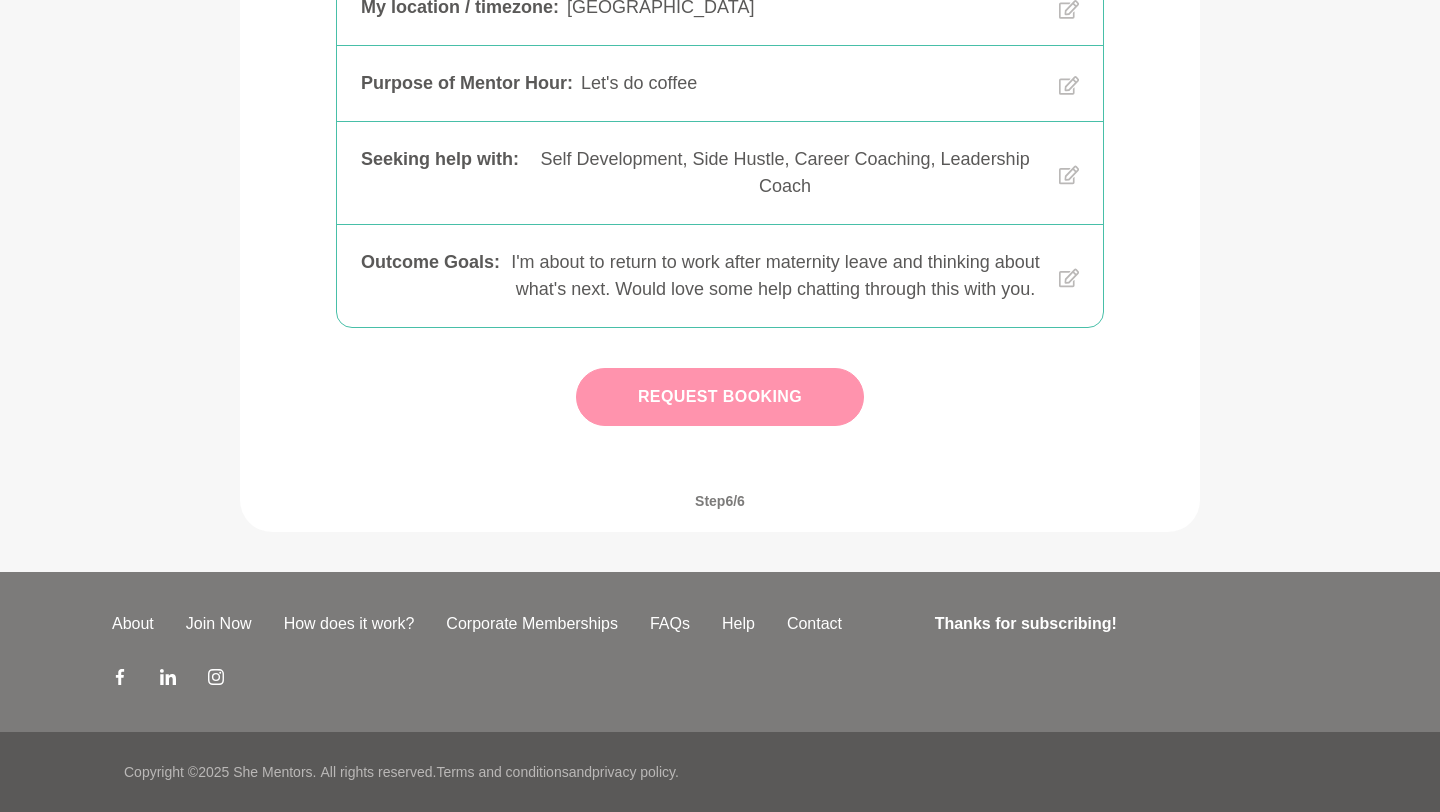 scroll, scrollTop: 677, scrollLeft: 0, axis: vertical 